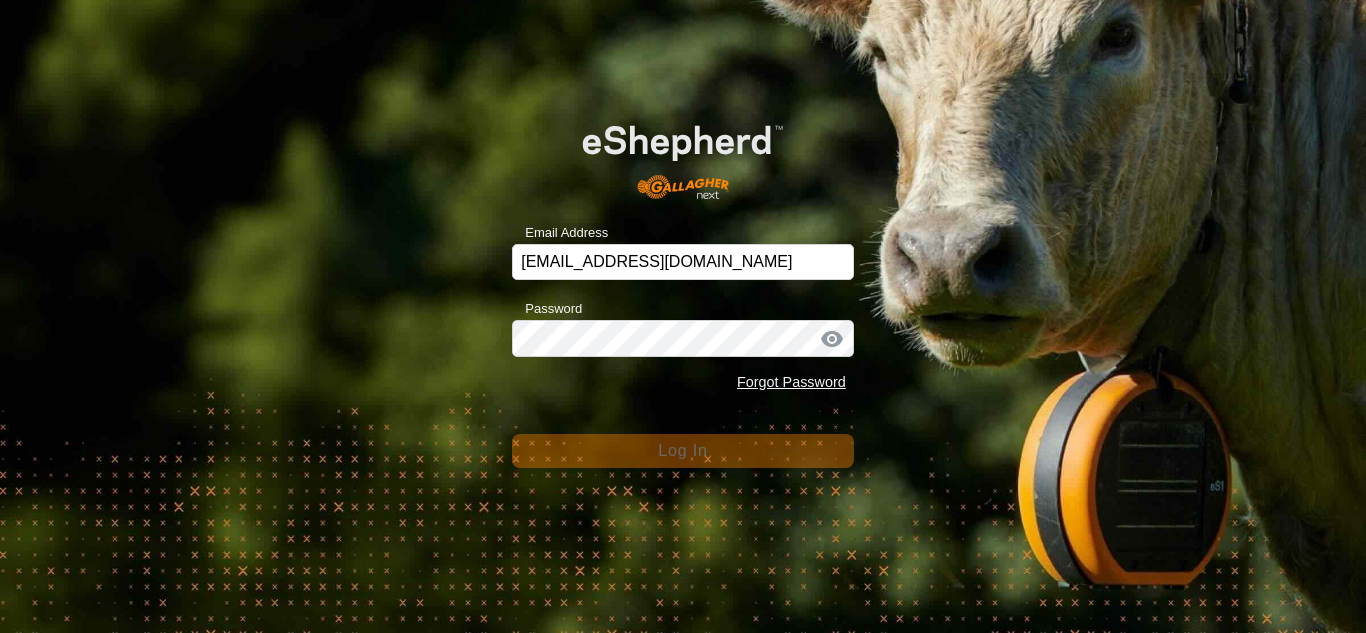 scroll, scrollTop: 0, scrollLeft: 0, axis: both 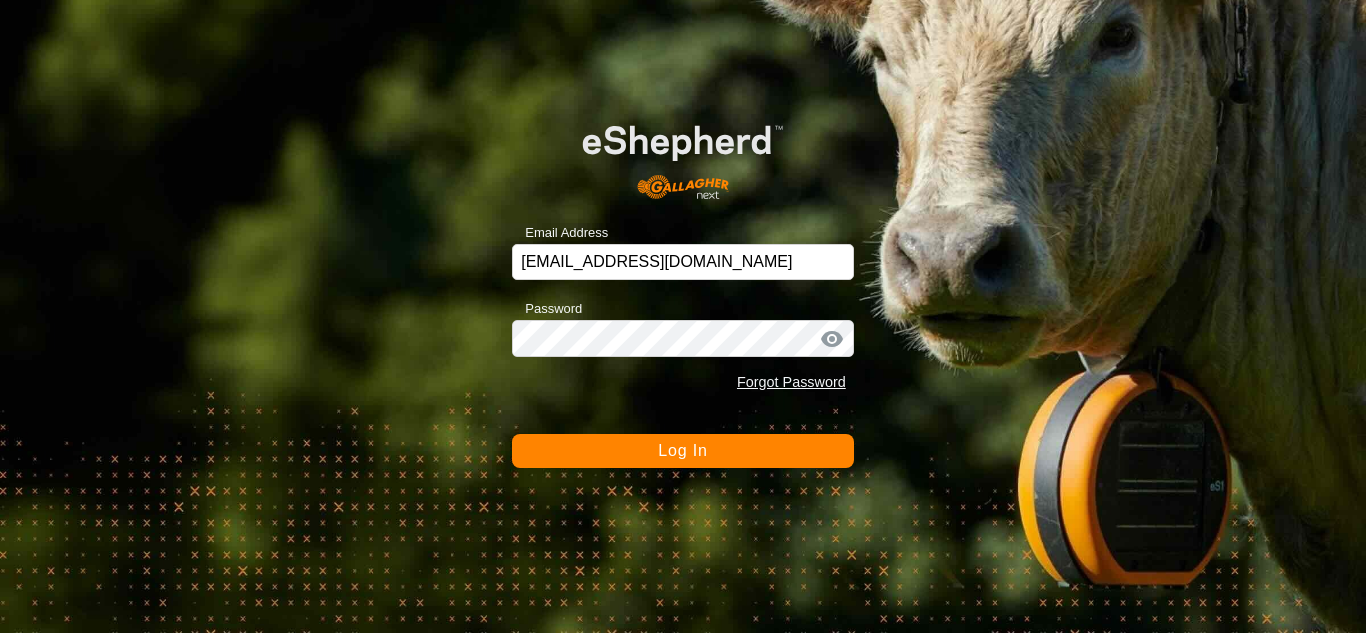 click on "Log In" 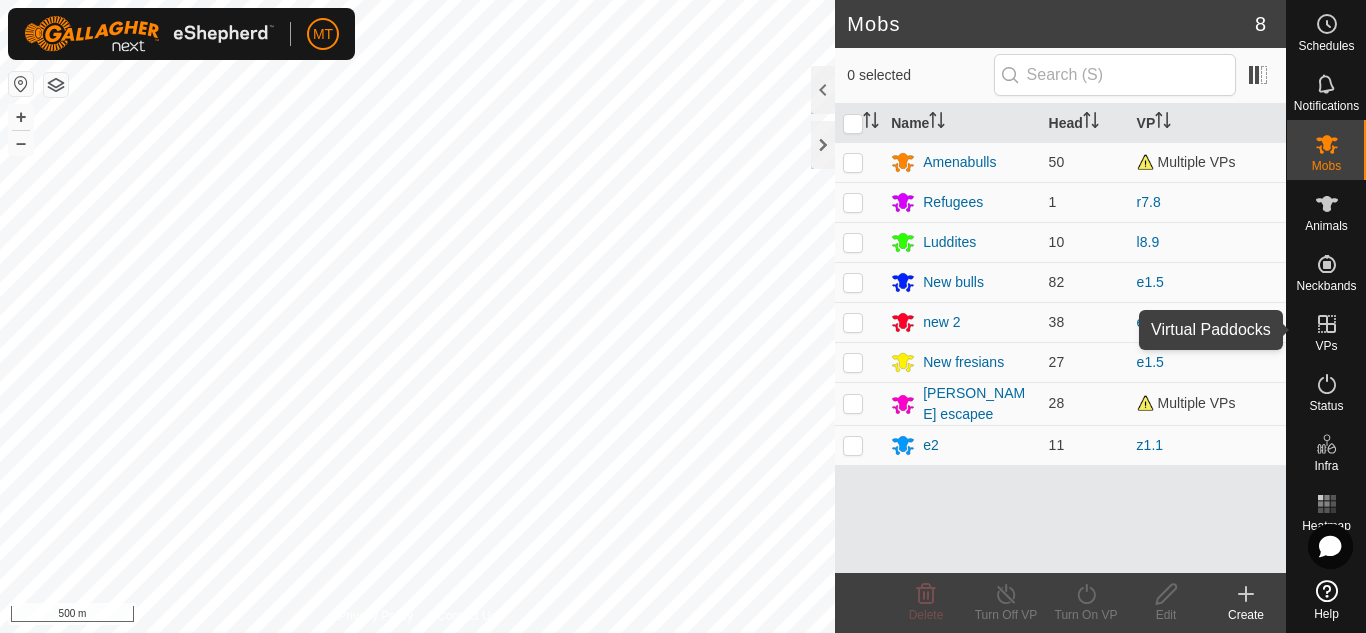 click 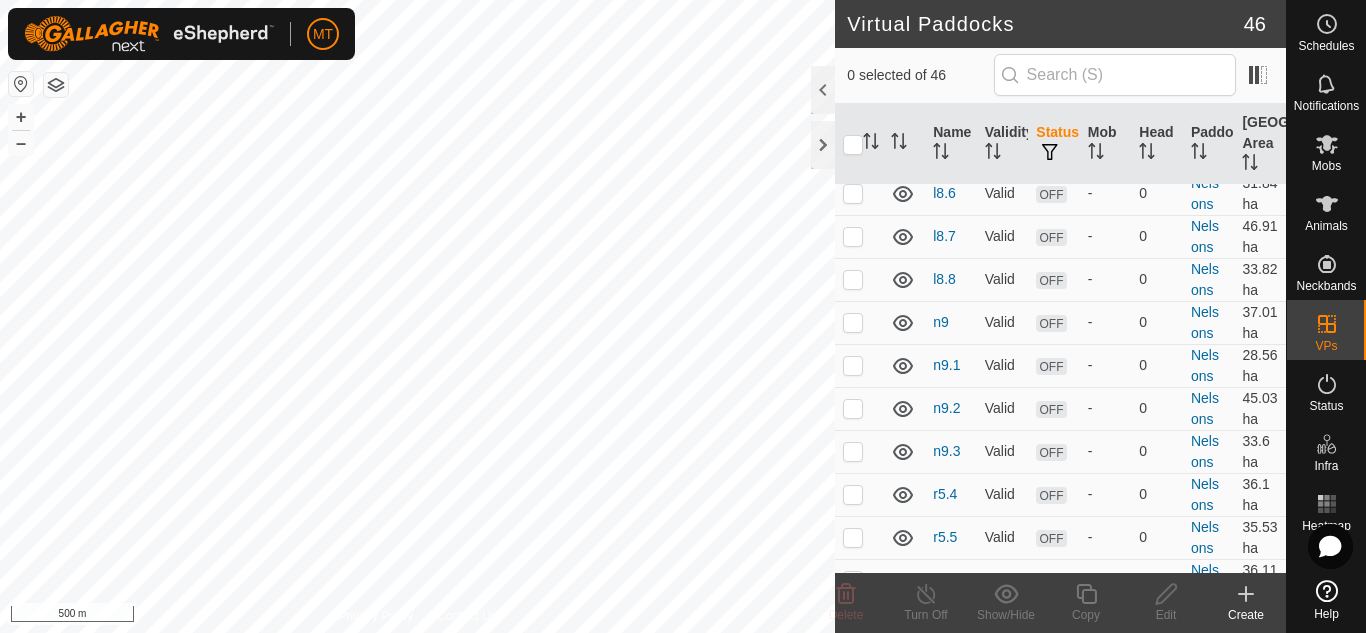 scroll, scrollTop: 3250, scrollLeft: 0, axis: vertical 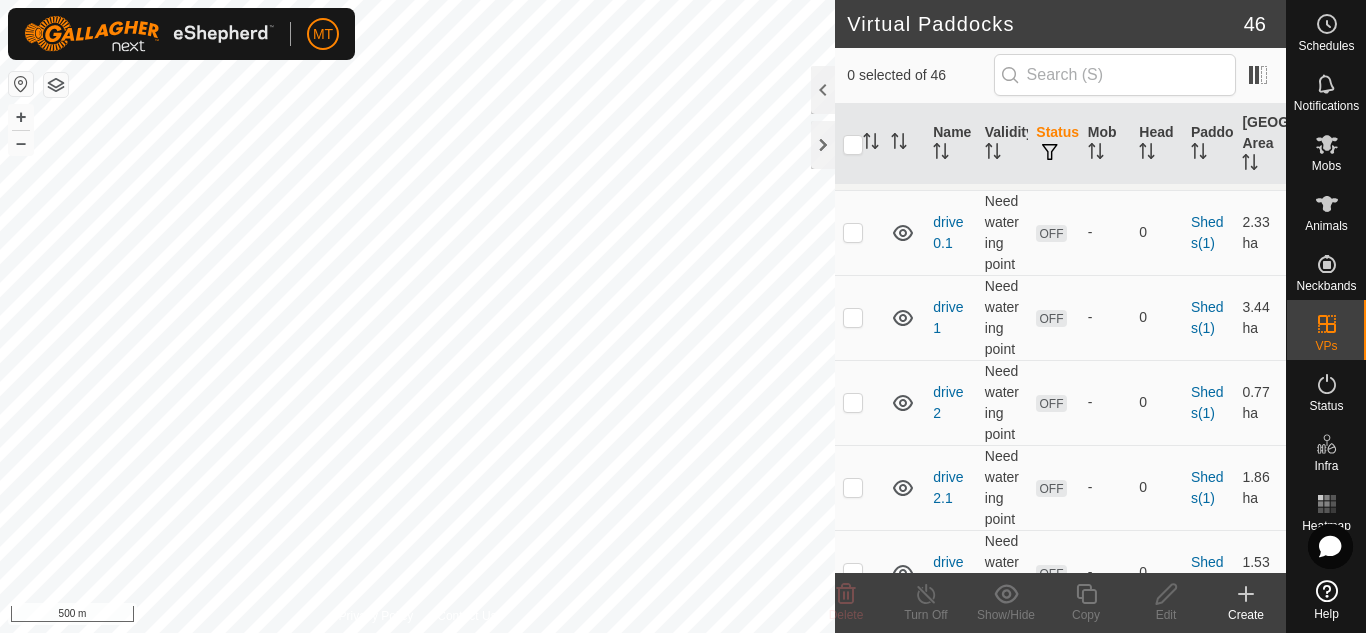 click at bounding box center (853, 709) 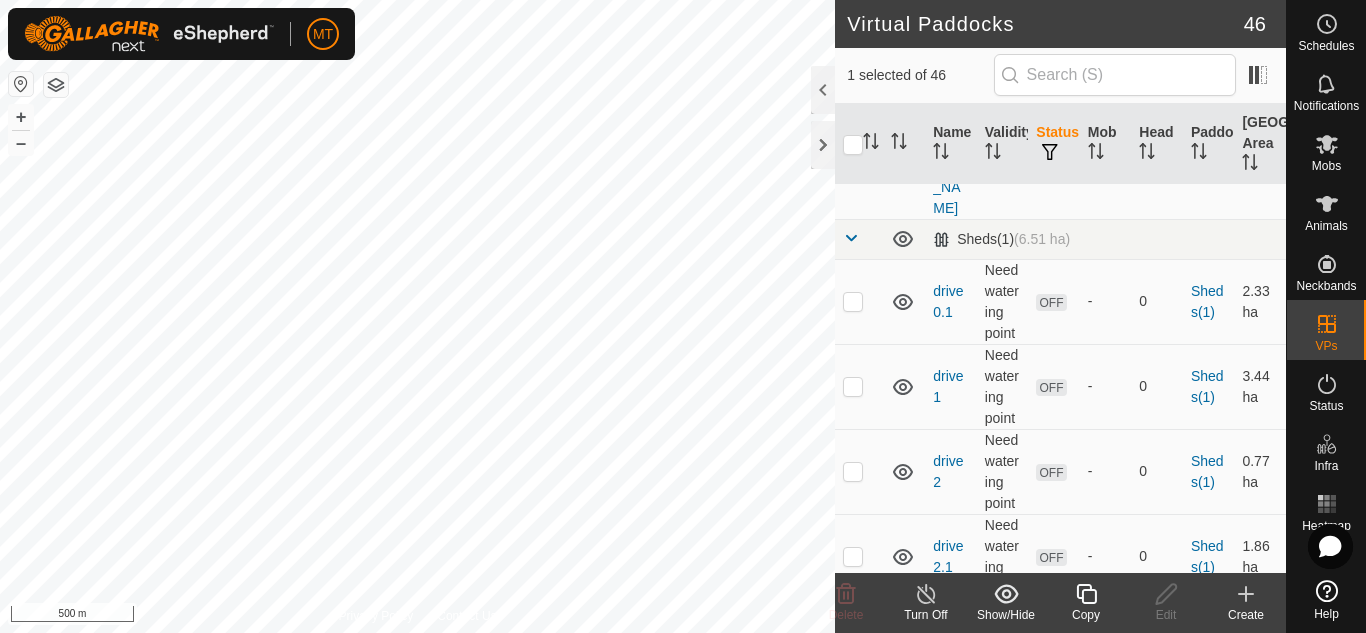 scroll, scrollTop: 3250, scrollLeft: 0, axis: vertical 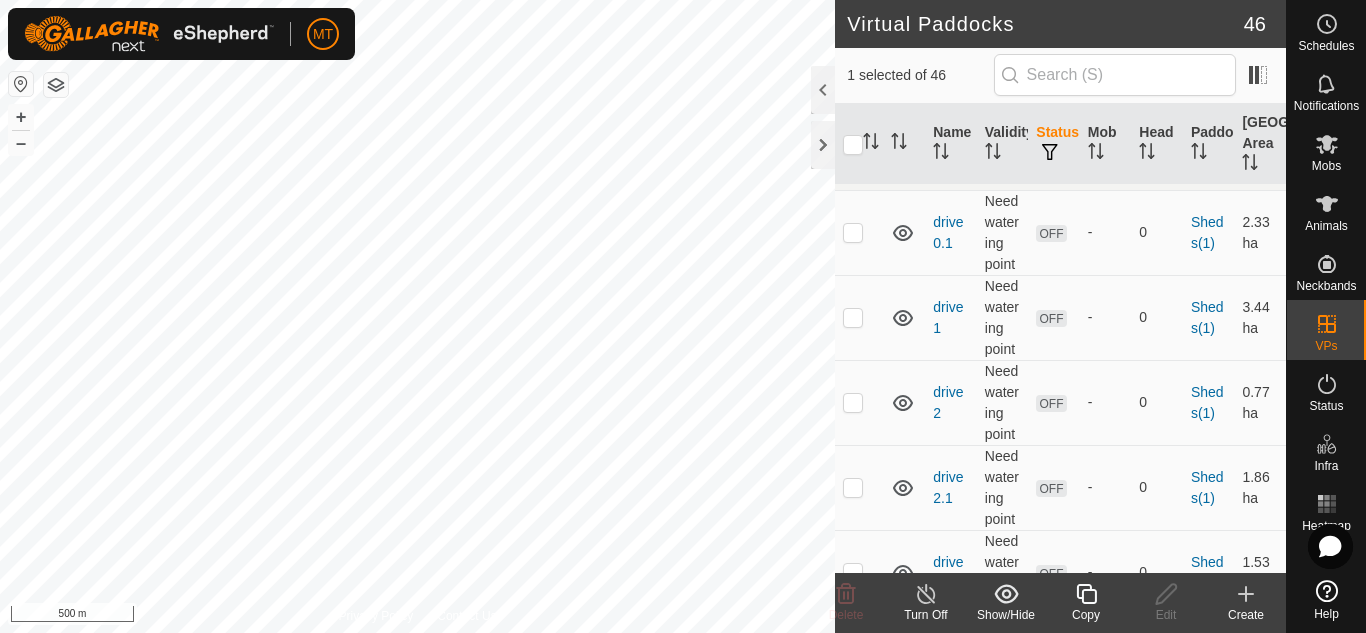drag, startPoint x: 848, startPoint y: 522, endPoint x: 861, endPoint y: 493, distance: 31.780497 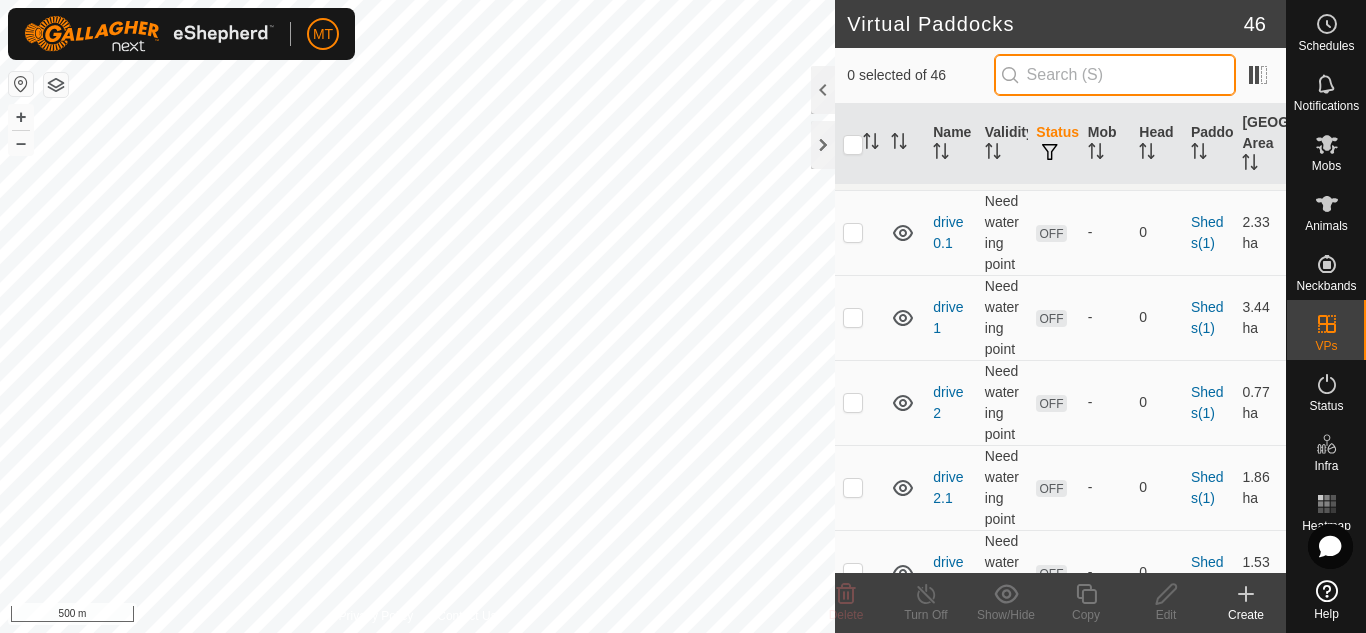 click at bounding box center (1115, 75) 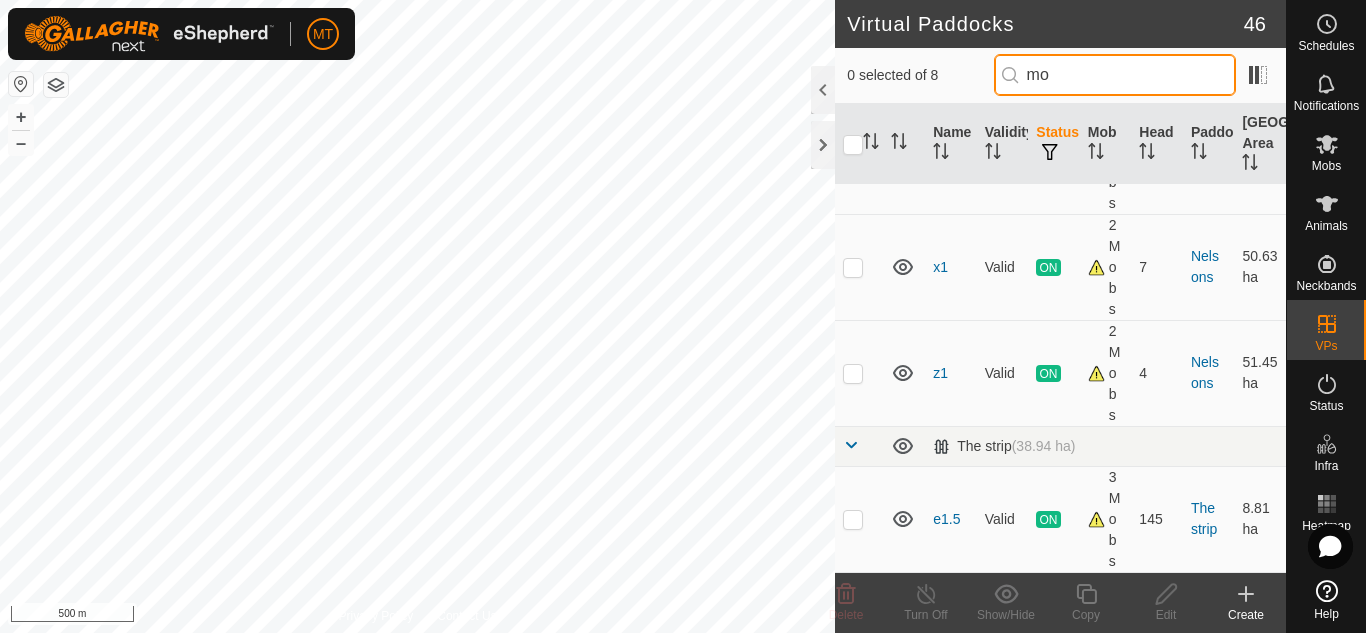 scroll, scrollTop: 0, scrollLeft: 0, axis: both 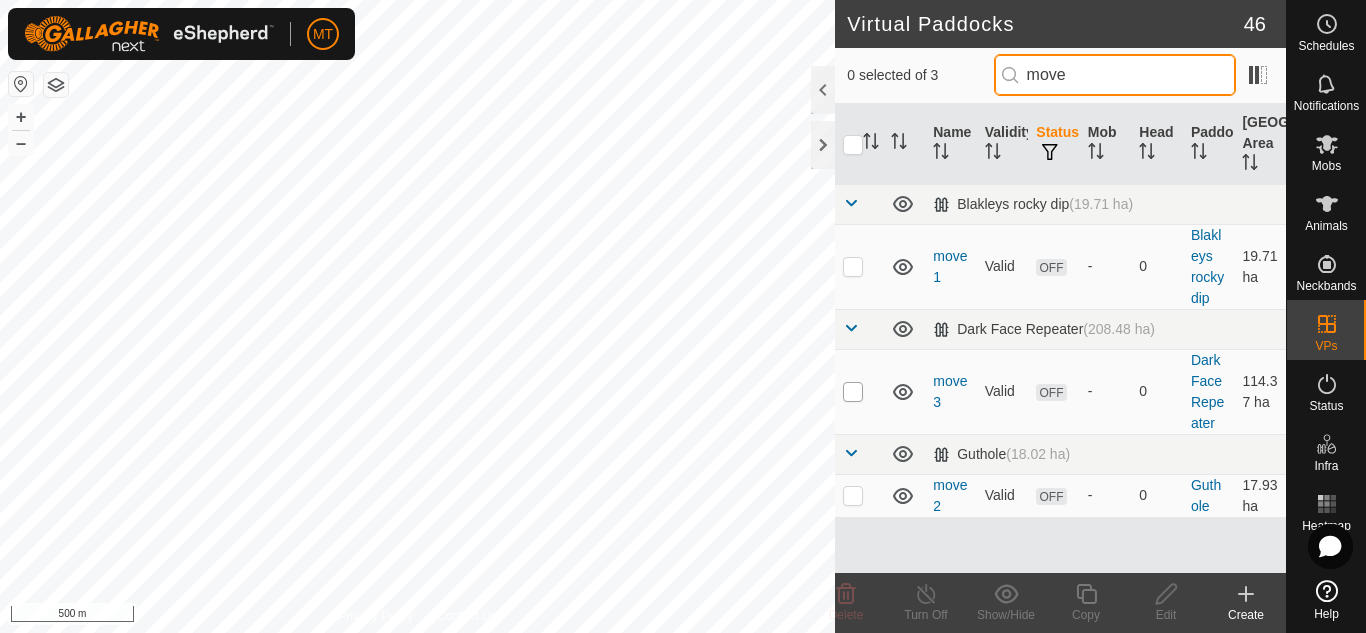 type on "move" 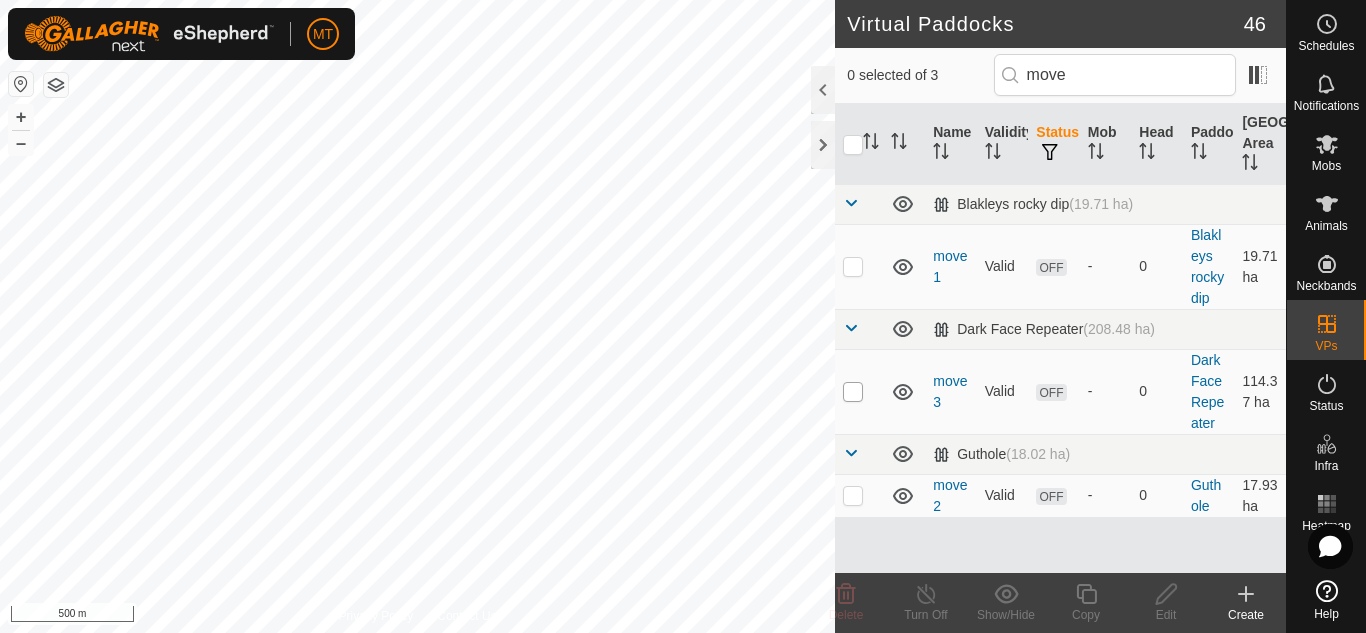 click at bounding box center (853, 392) 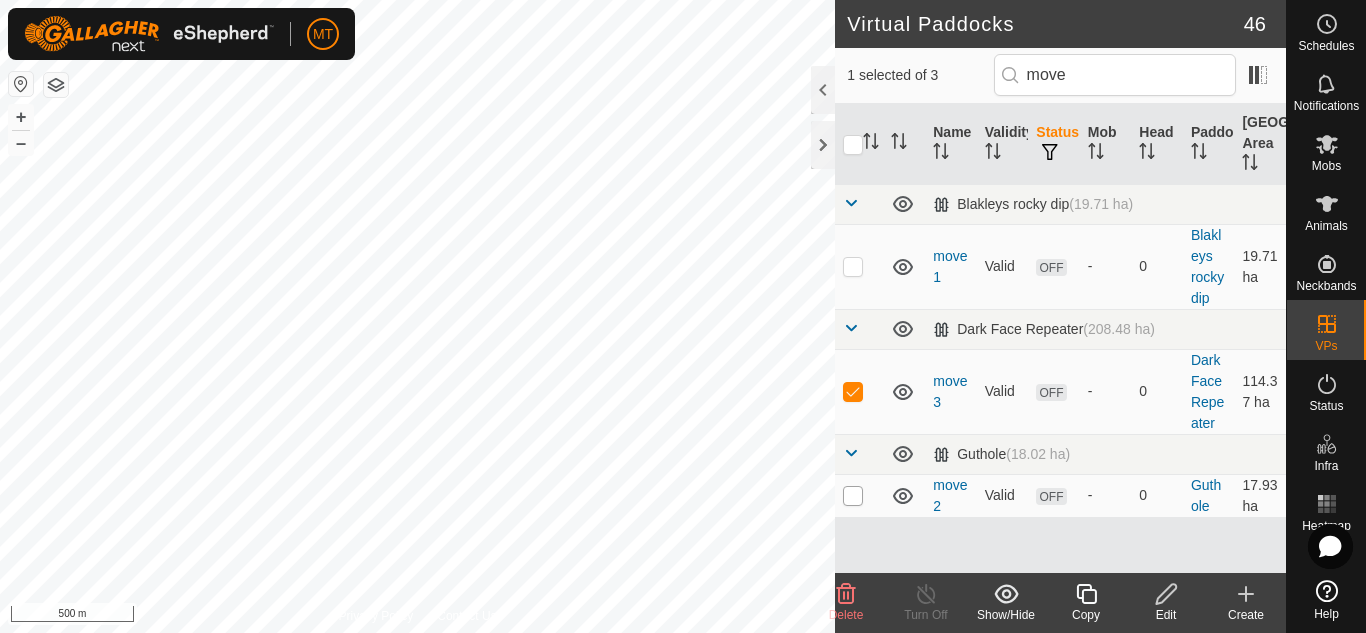 click at bounding box center [853, 496] 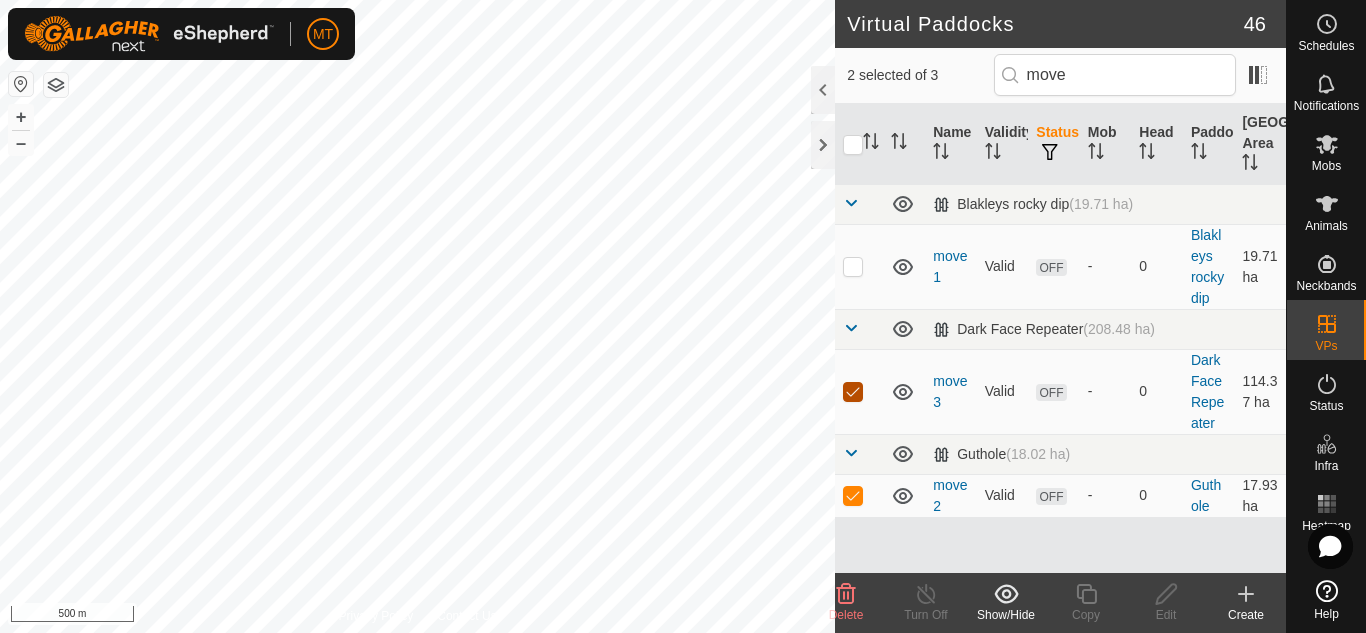 click at bounding box center [853, 392] 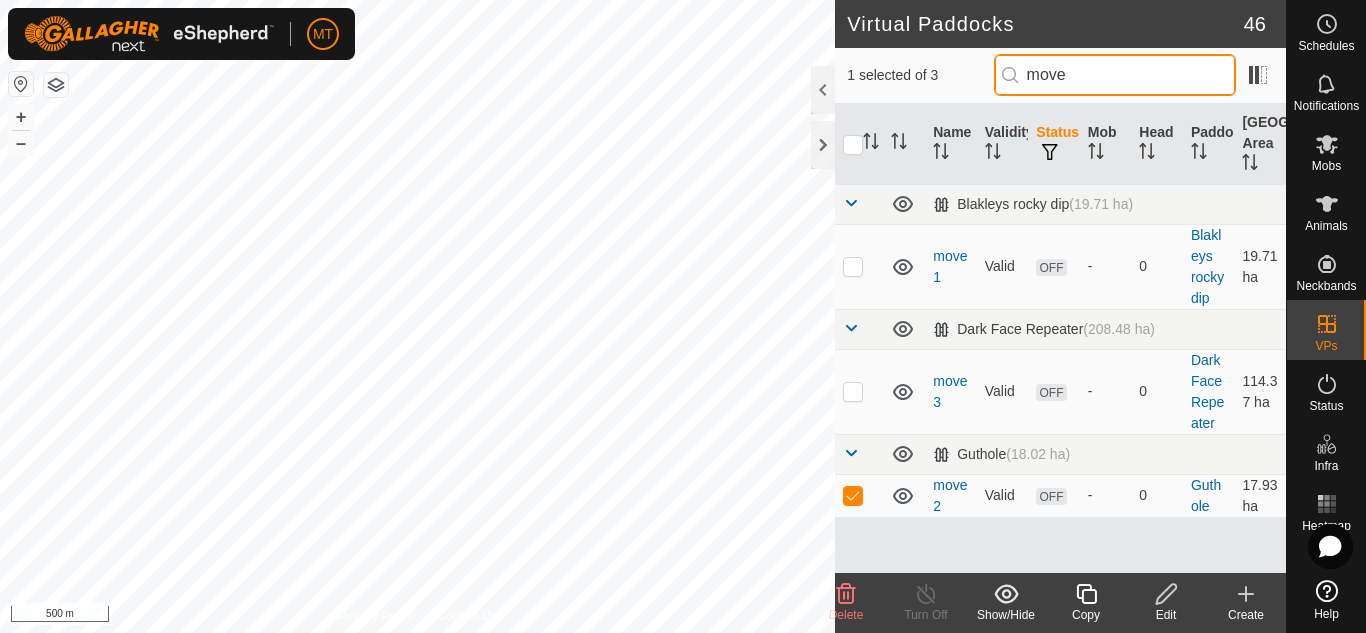 drag, startPoint x: 1066, startPoint y: 79, endPoint x: 976, endPoint y: 78, distance: 90.005554 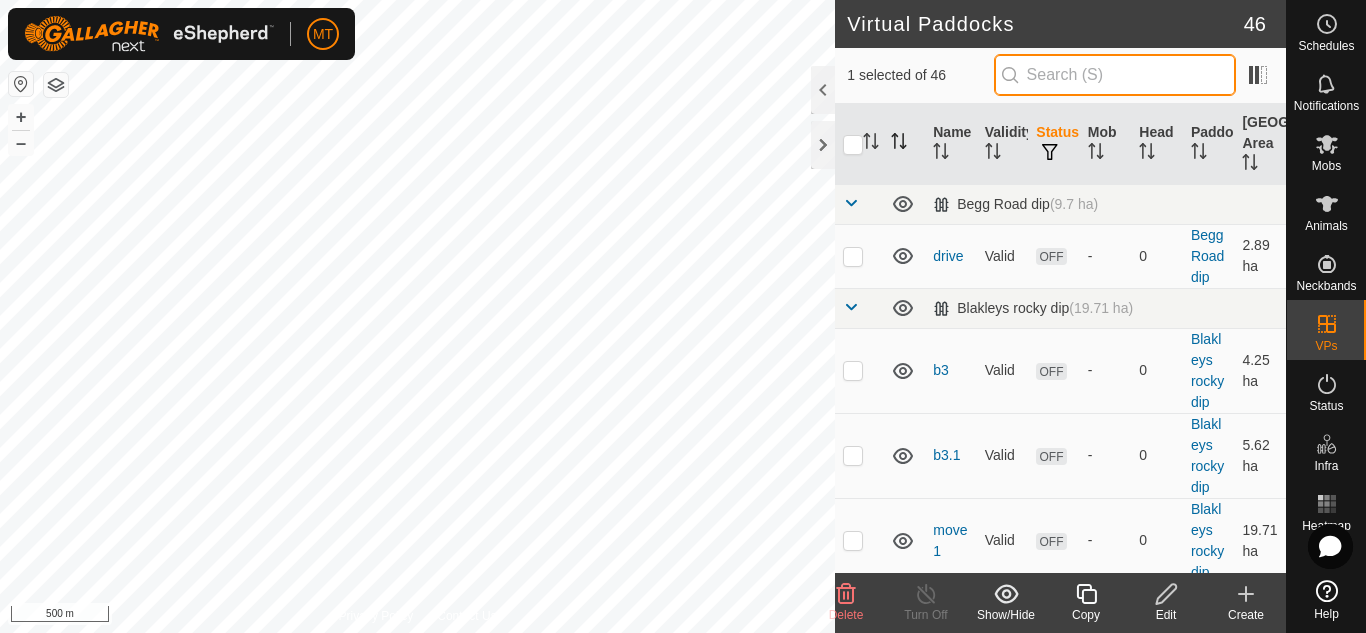 type 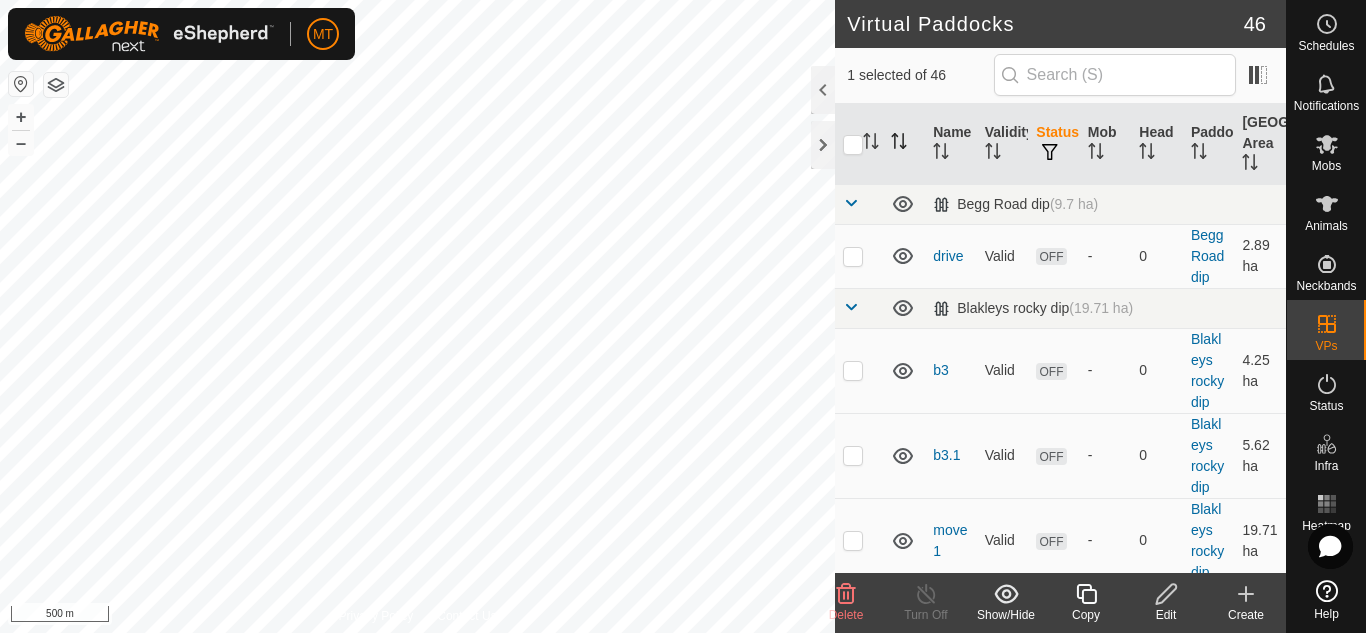 checkbox on "false" 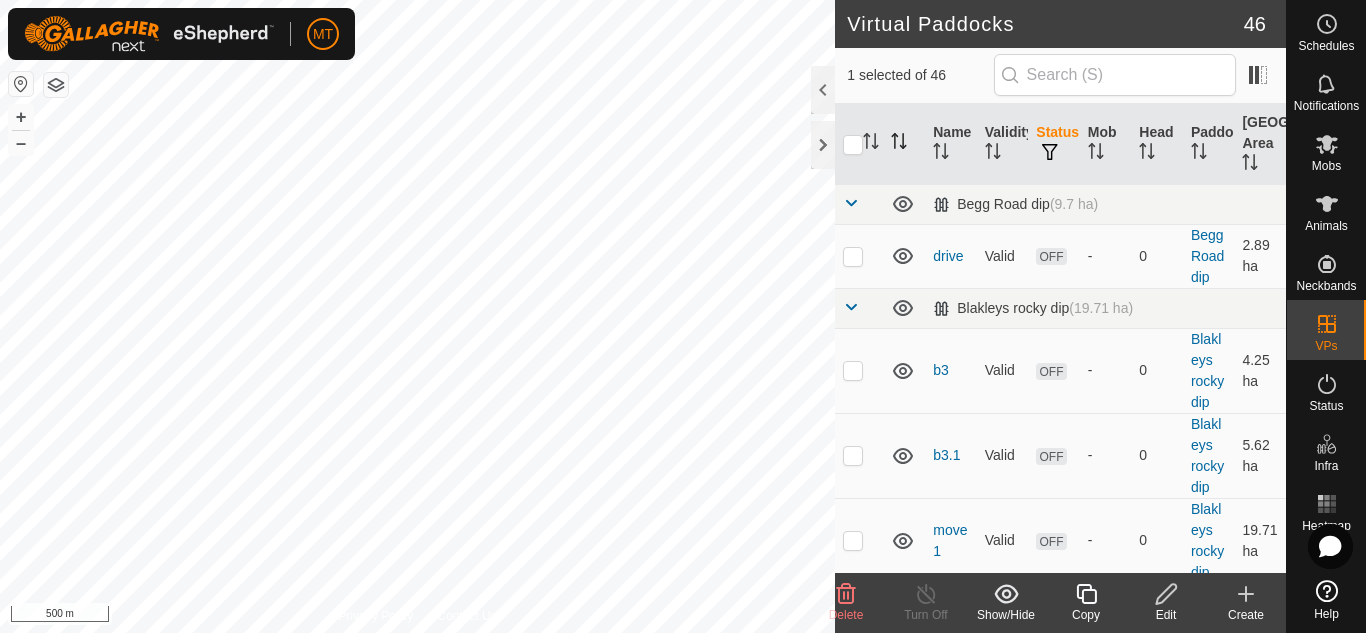 checkbox on "true" 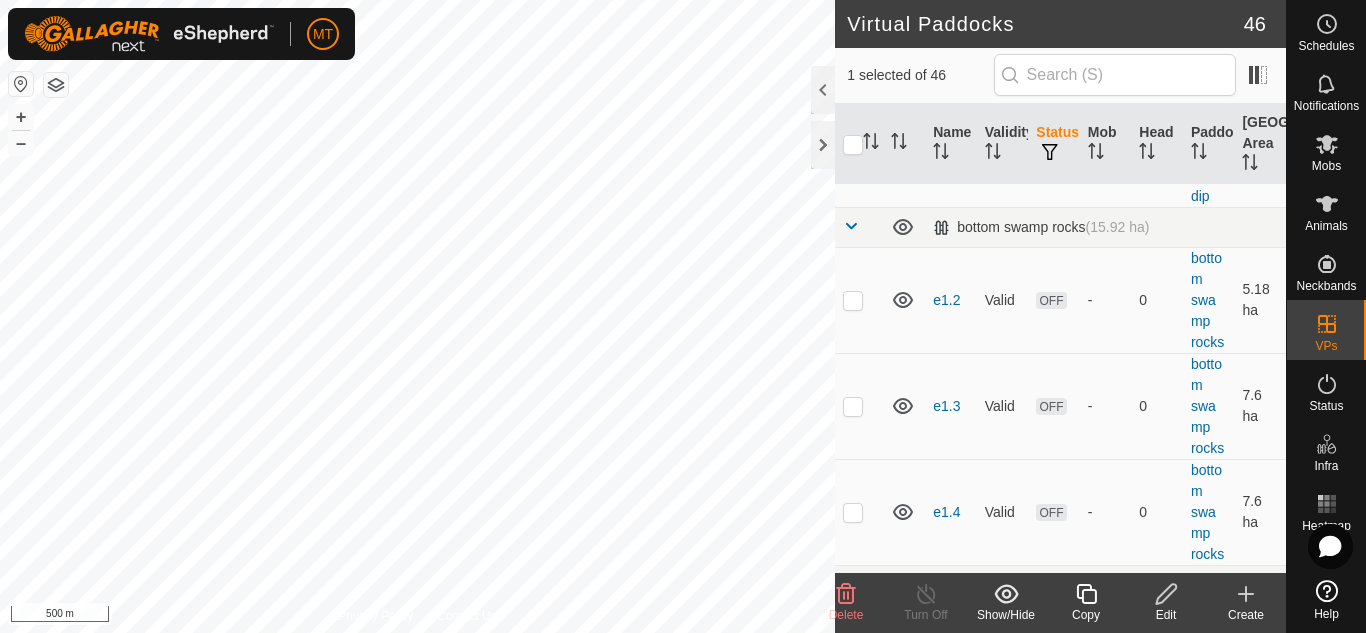 scroll, scrollTop: 1044, scrollLeft: 0, axis: vertical 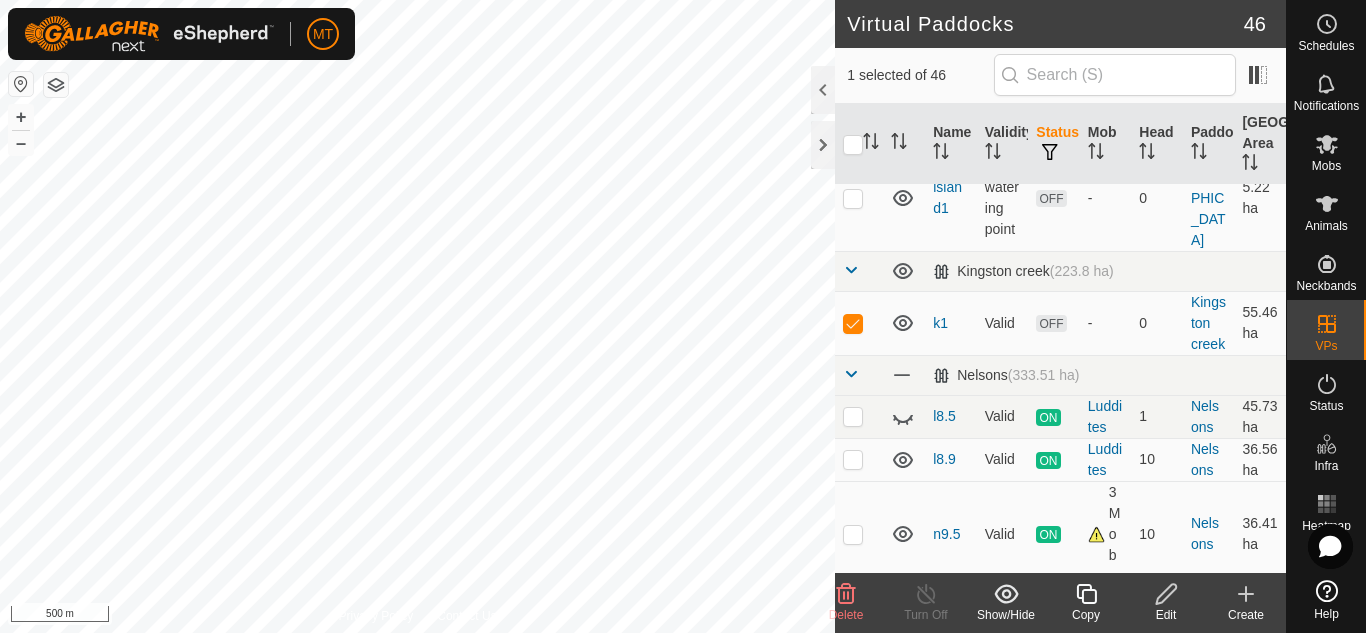 click 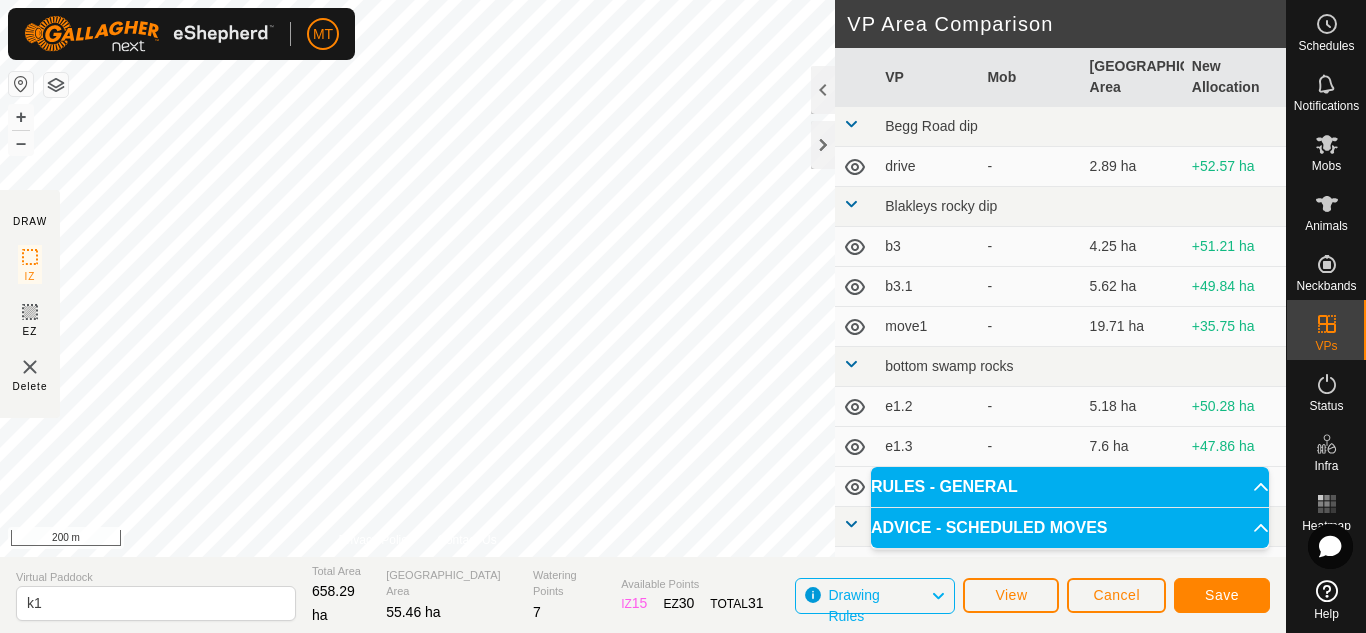 click on "MT Schedules Notifications Mobs Animals Neckbands VPs Status Infra Heatmap Help DRAW IZ EZ Delete Privacy Policy Contact Us IZ interior angle must be smaller than 280°  (Current: 301.2°) . + – ⇧ i 200 m VP Area Comparison     VP   Mob   [GEOGRAPHIC_DATA] Area   New Allocation  [GEOGRAPHIC_DATA] dip  drive  -  2.89 ha  +52.57 ha Blakleys rocky dip  b3  -  4.25 ha  +51.21 ha  b3.1  -  5.62 ha  +49.84 ha  move1  -  19.71 ha  +35.75 ha bottom swamp rocks  e1.2  -  5.18 ha  +50.28 ha  e1.3  -  7.6 ha  +47.86 ha  e1.4  -  7.6 ha  +47.86 ha Dark Face Repeater  move3  -  114.37 ha  -58.91 ha Guthole  move2  -  17.93 ha  +37.53 [GEOGRAPHIC_DATA]  -  5.22 ha  +50.24 ha Nelsons  grazed [PERSON_NAME][DATE]  -  43.79 ha  +11.67 ha  l8.2  -  30.31 ha  +25.15 ha  l8.3  -  42.87 ha  +12.59 ha  l8.4  -  45.36 ha  +10.1 ha  l8.5   Luddites   45.73 ha  +9.73 ha  l8.6  -  31.84 ha  +23.62 ha  l8.7  -  46.91 ha  +8.55 ha  l8.8  -  33.82 ha  +21.64 ha  l8.9   Luddites   36.56 ha  +18.9 ha  n9  -  37.01 ha  +18.45 ha - -" at bounding box center (683, 316) 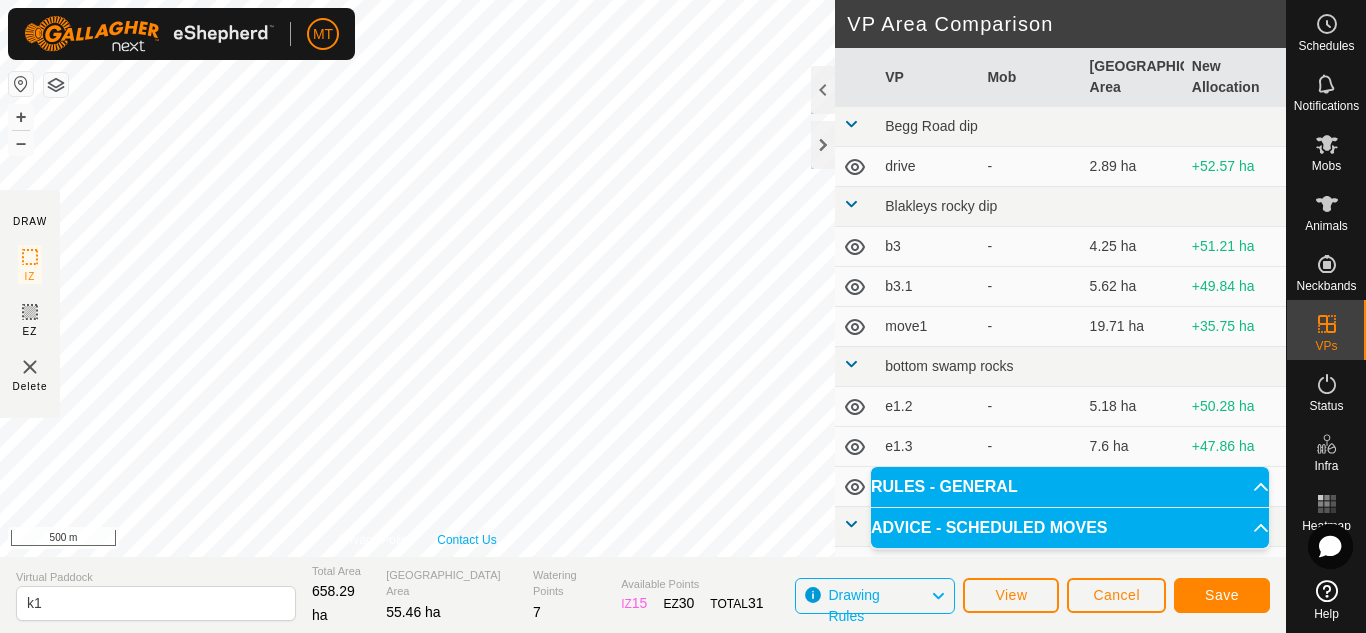 click on "Privacy Policy Contact Us IZ interior angle must be smaller than 280°  (Current: 301.2°) . + – ⇧ i 500 m" at bounding box center (417, 278) 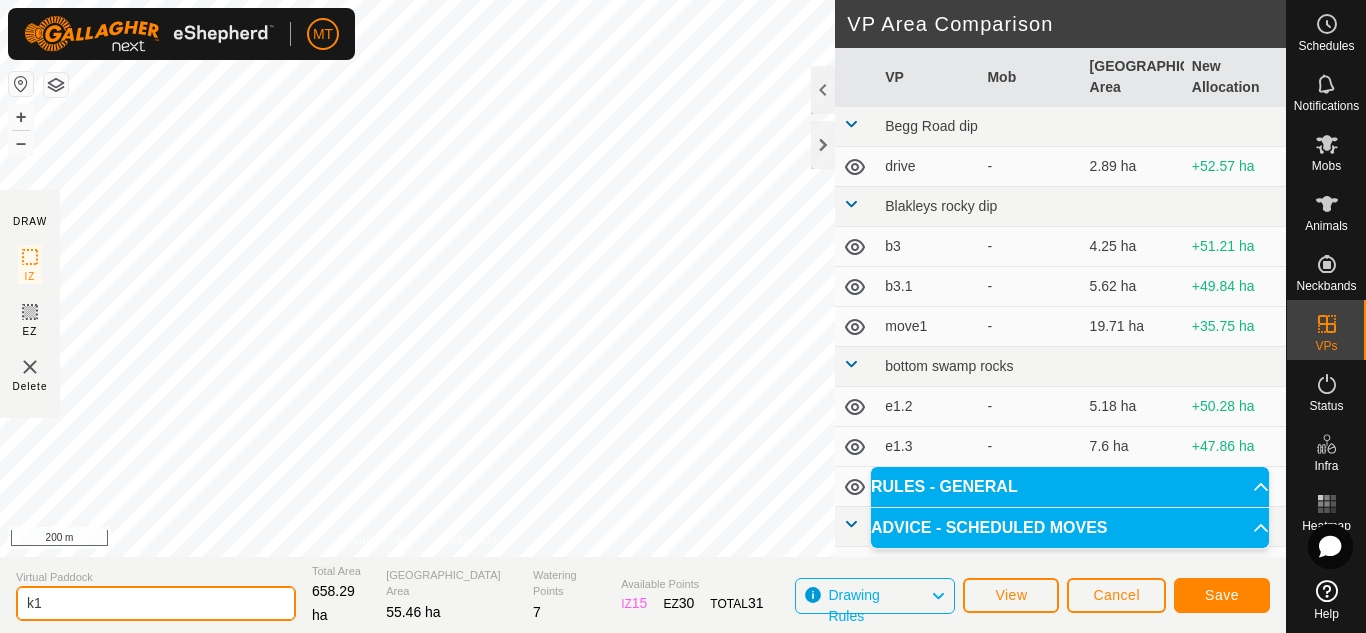 click on "k1" 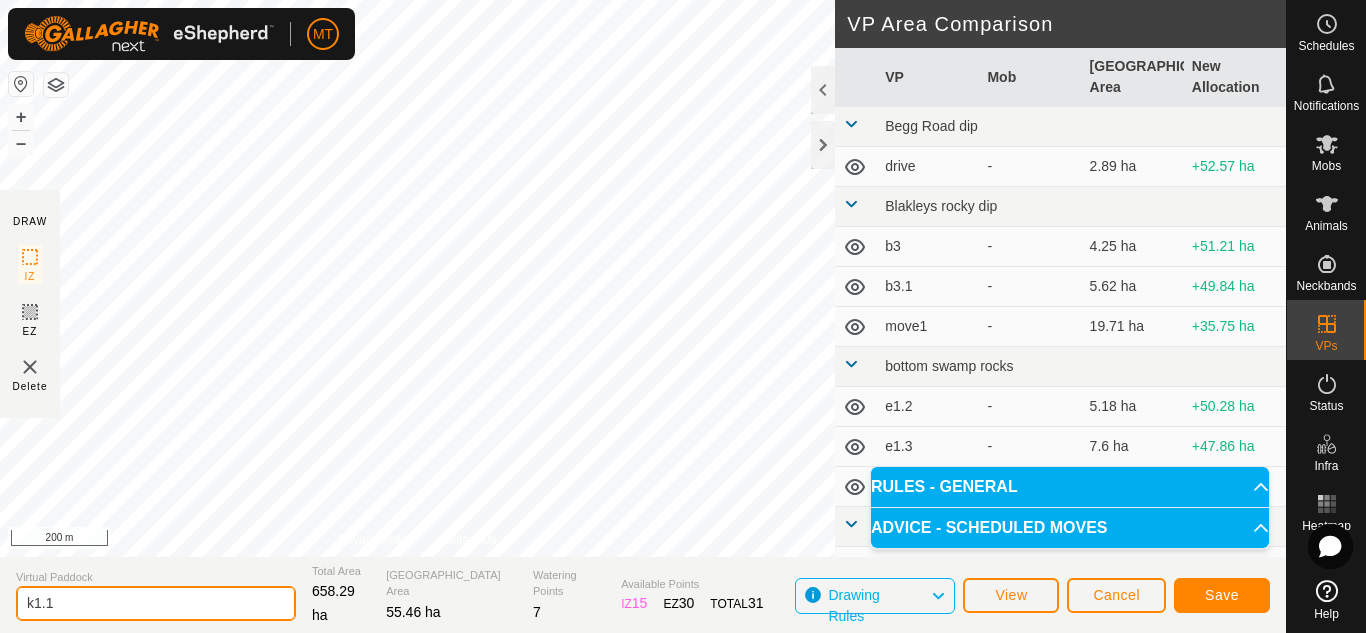 type on "k1.1" 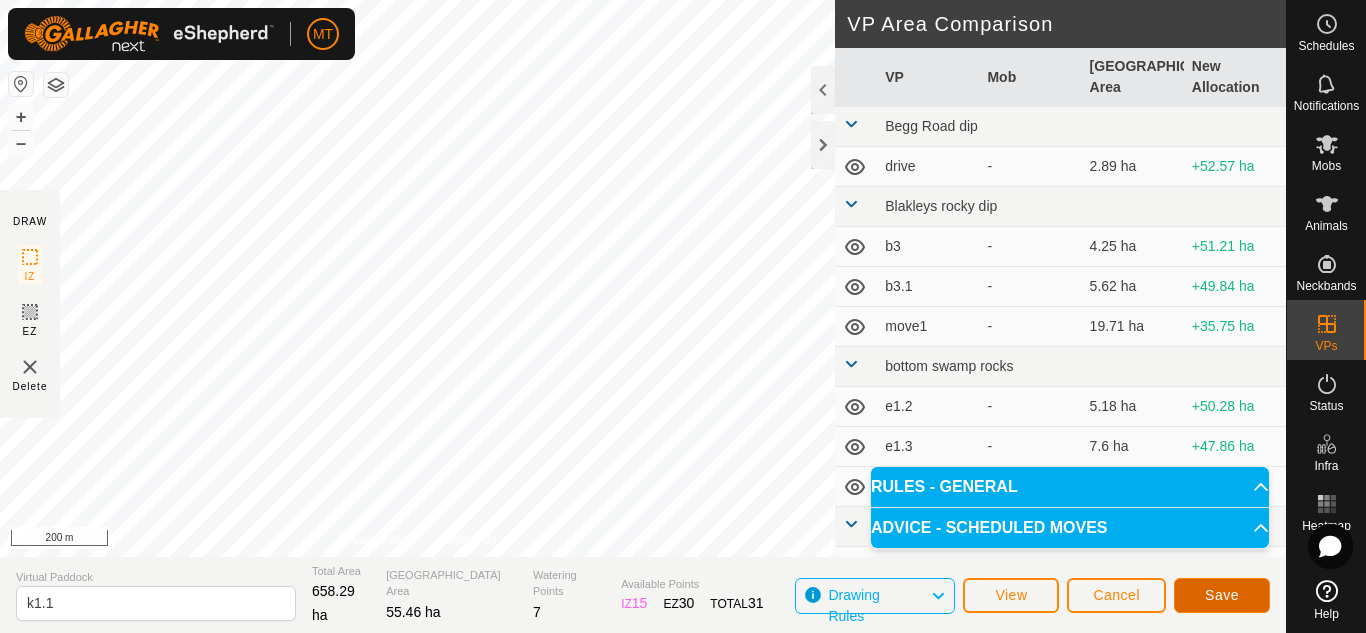click on "Save" 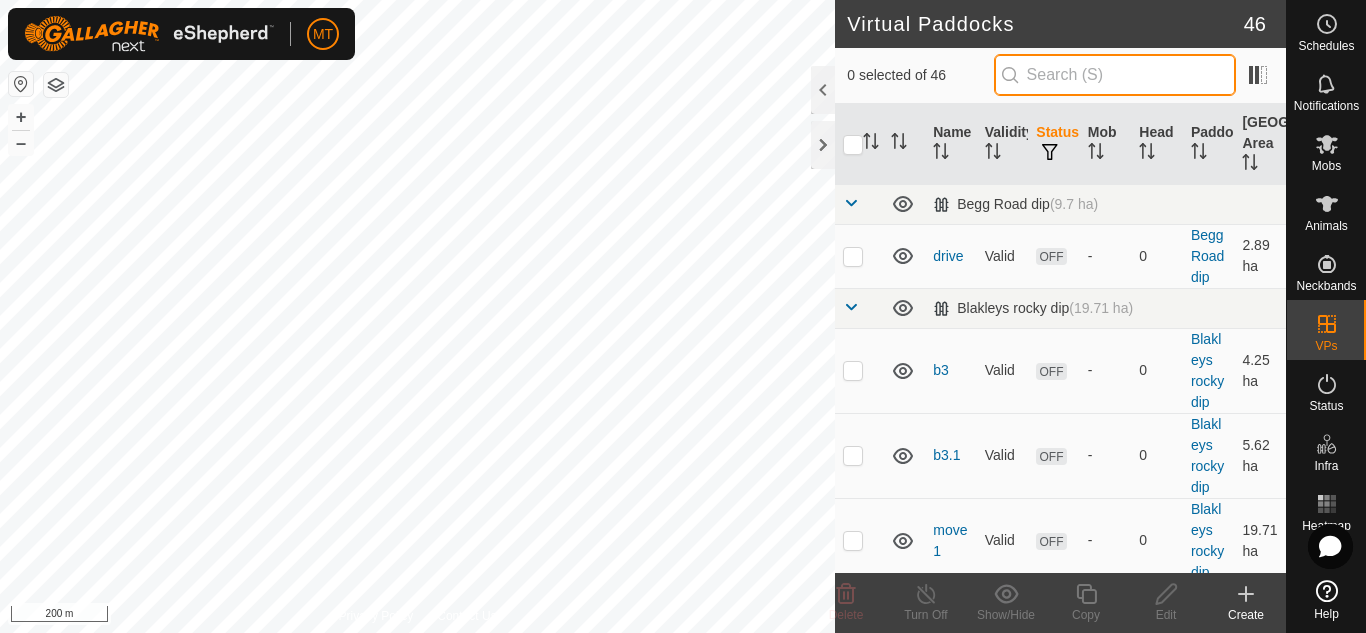 click at bounding box center (1115, 75) 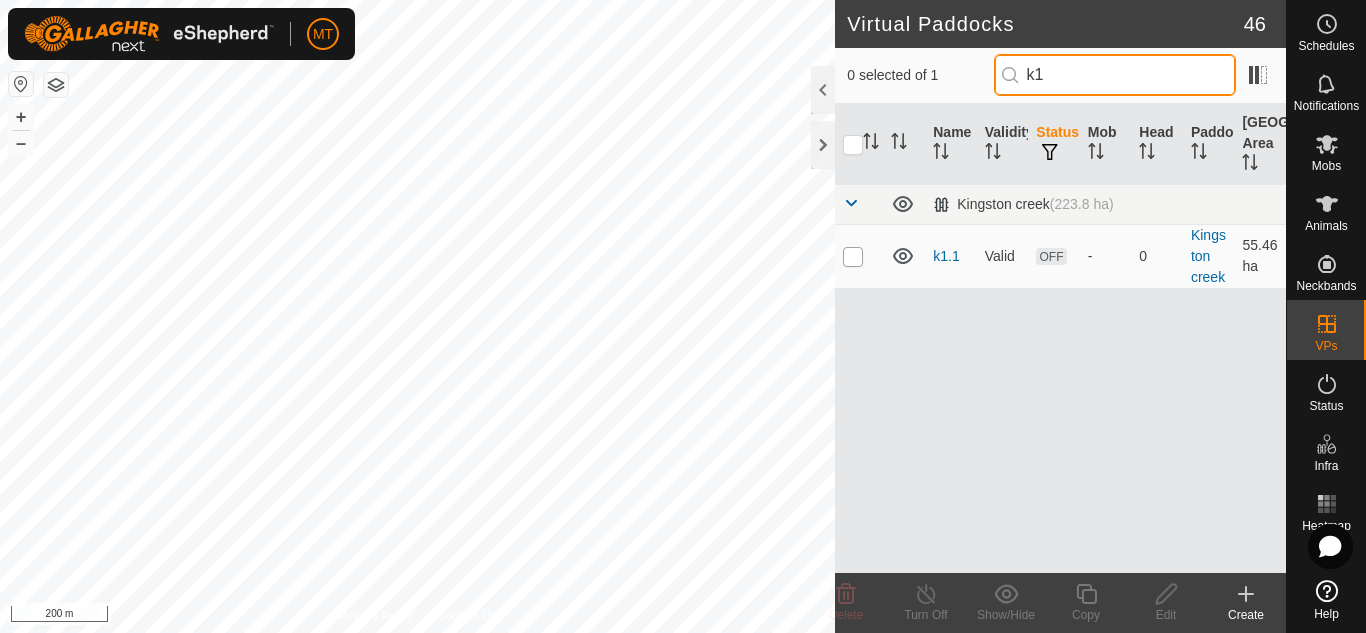 type on "k1" 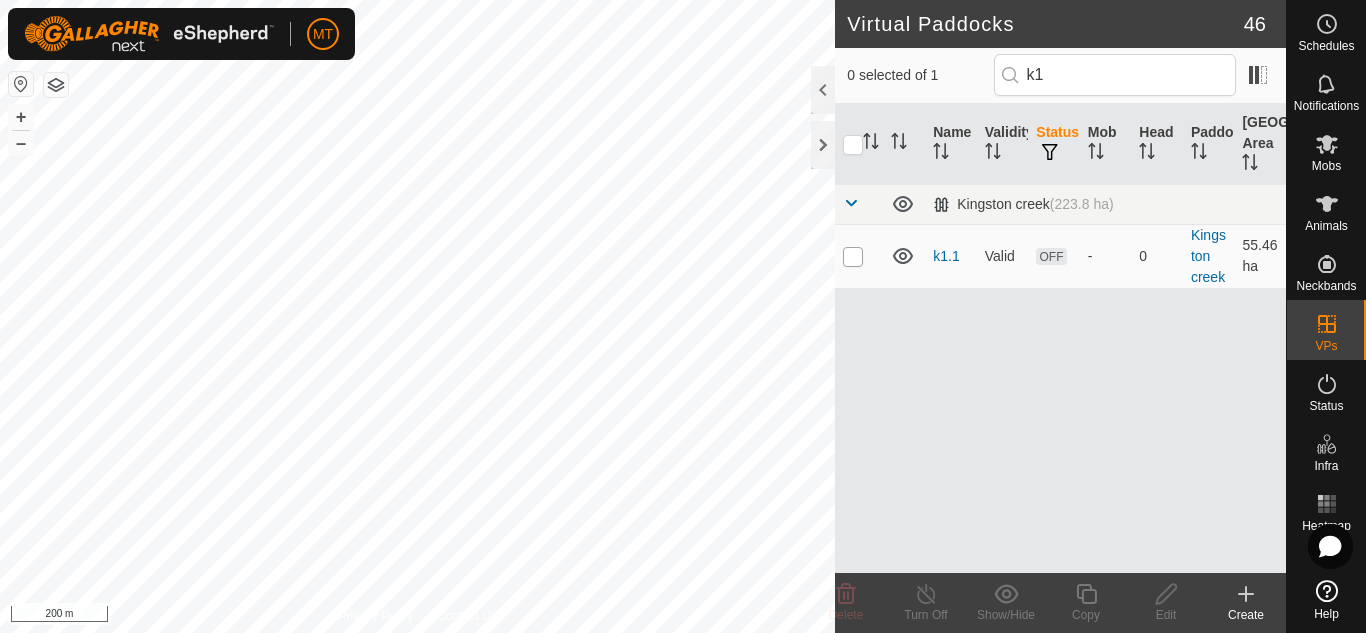 click at bounding box center [853, 257] 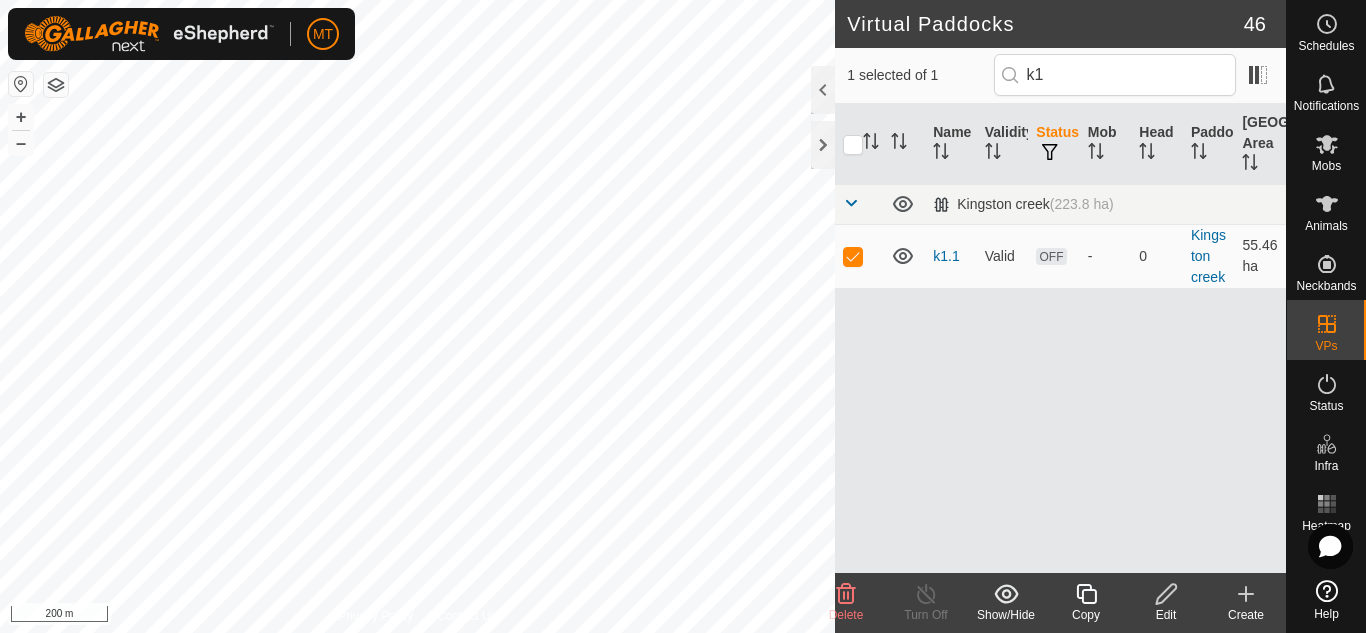click 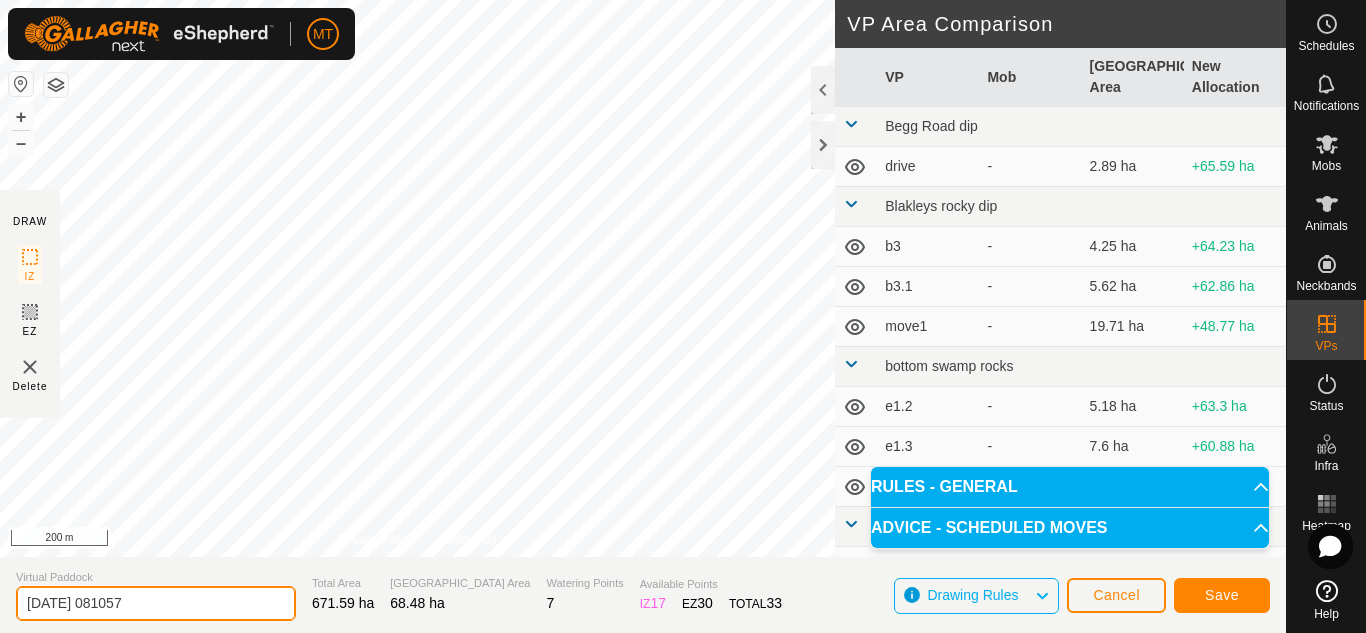 drag, startPoint x: 165, startPoint y: 596, endPoint x: 0, endPoint y: 605, distance: 165.24527 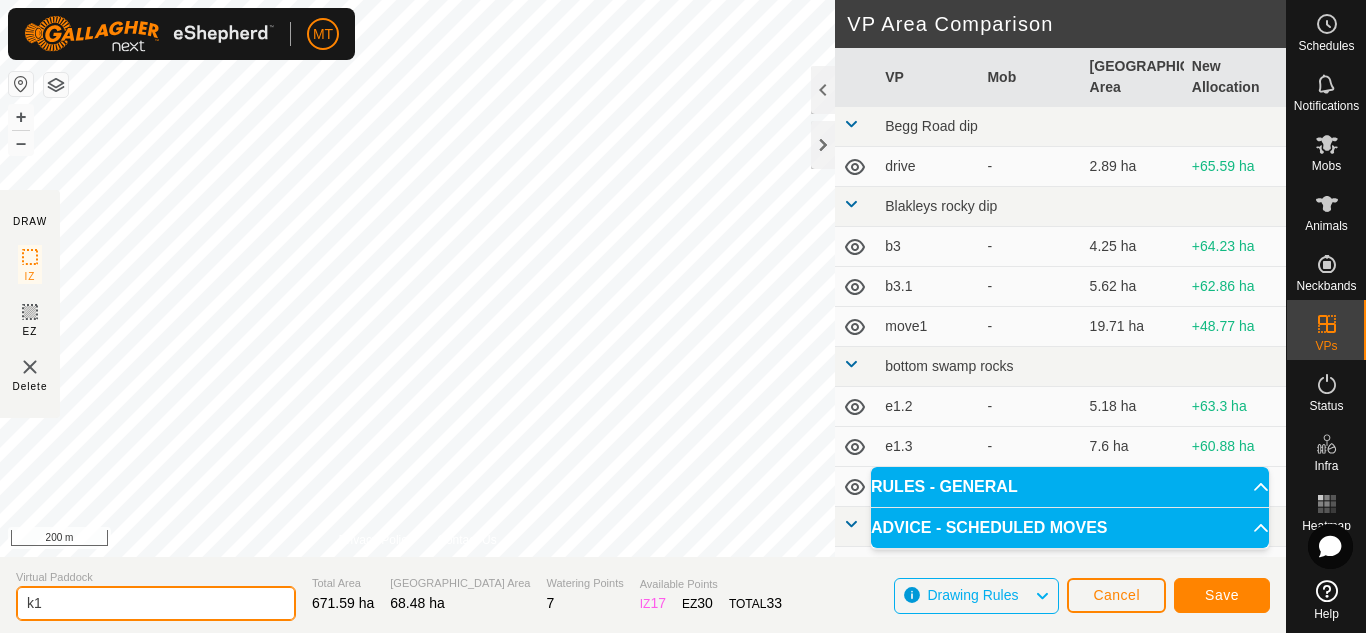 type on "k1" 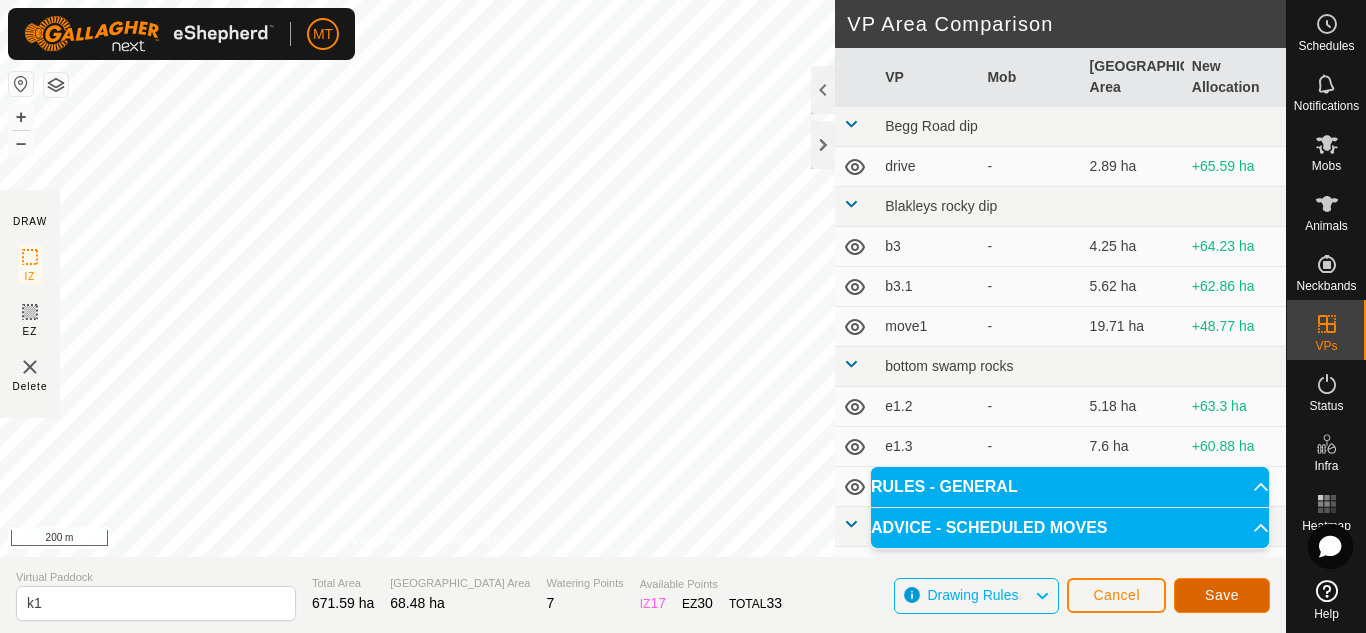 click on "Save" 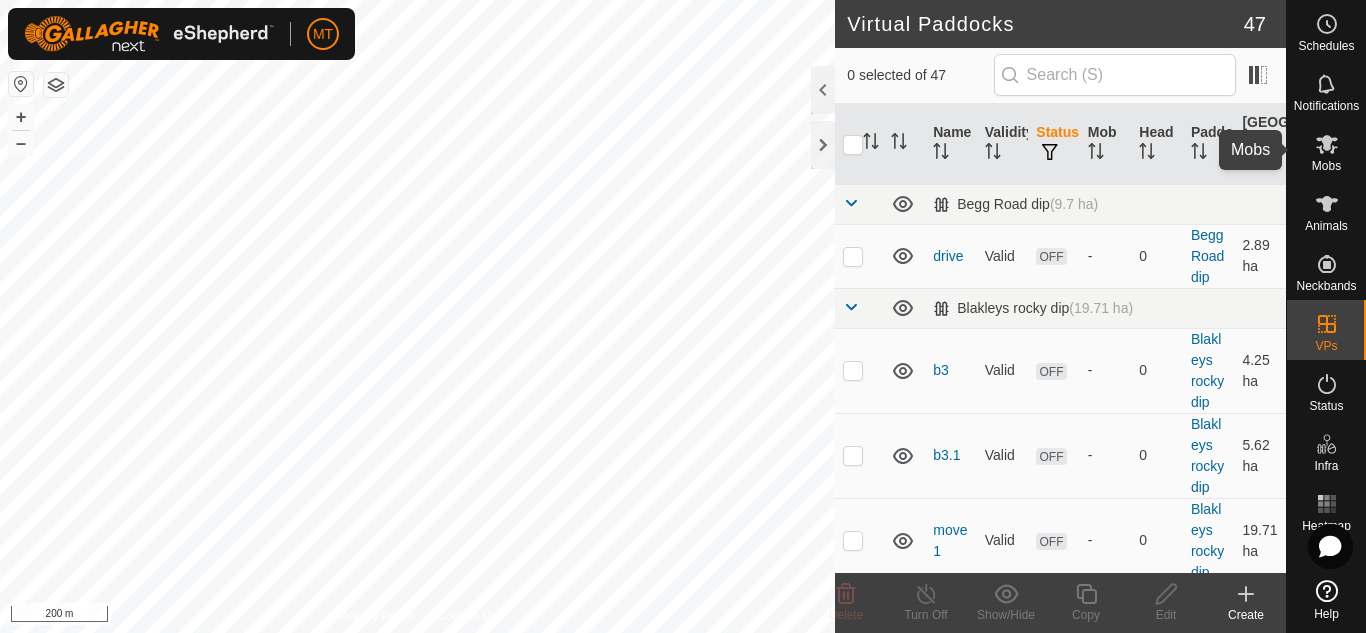 click at bounding box center [1327, 144] 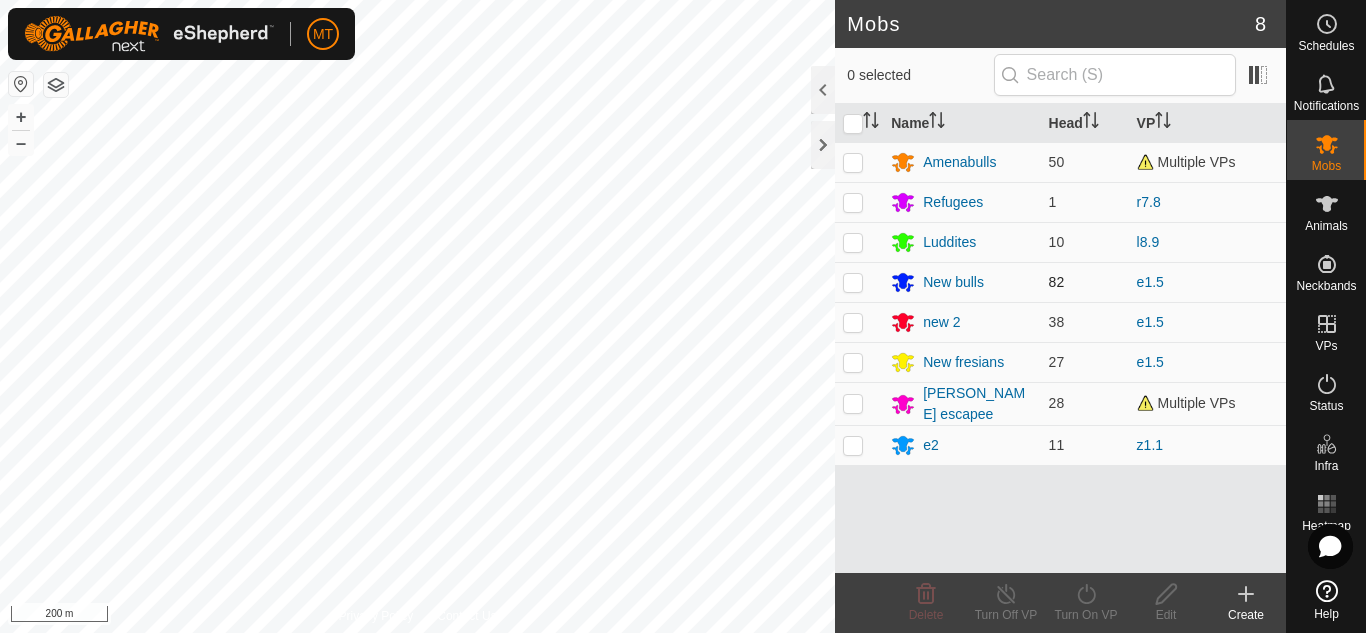 click at bounding box center (853, 282) 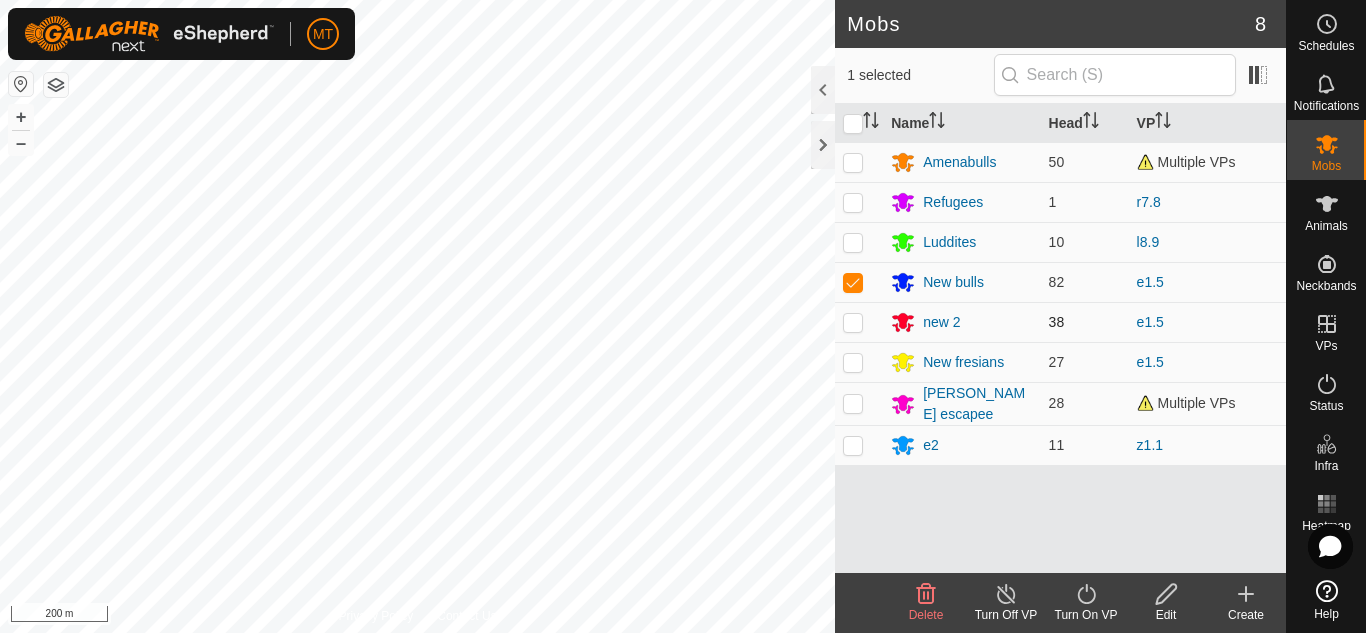 click at bounding box center (859, 322) 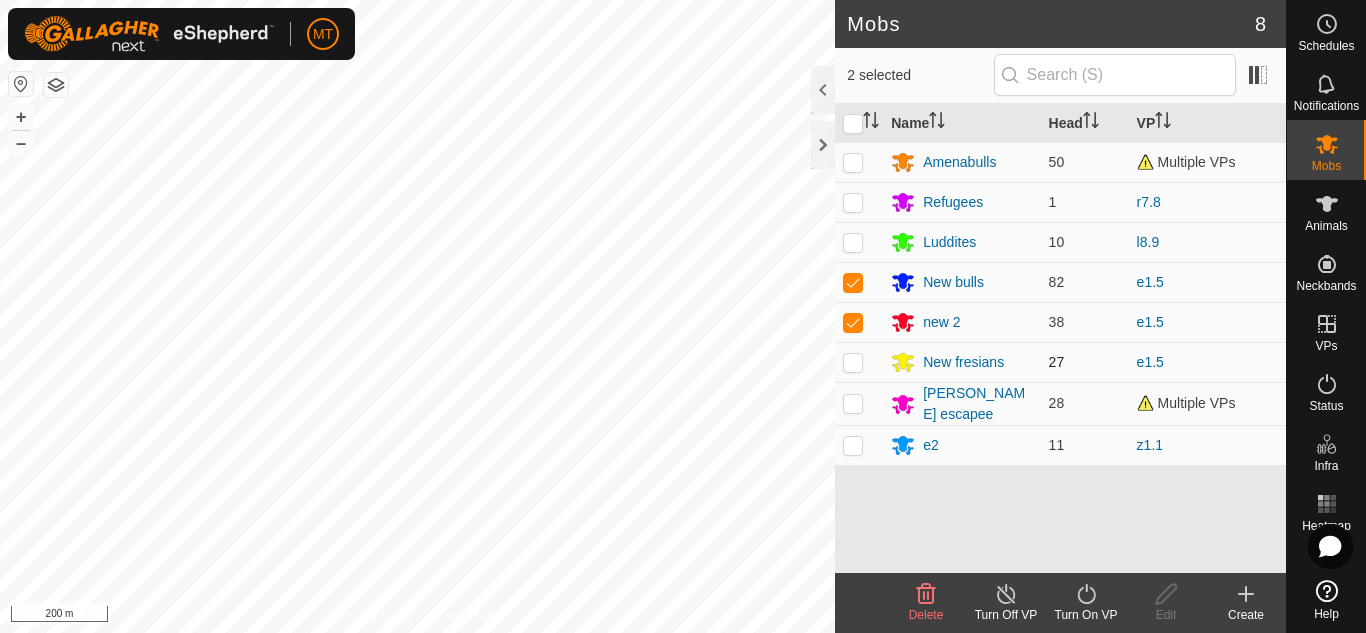 click at bounding box center [859, 362] 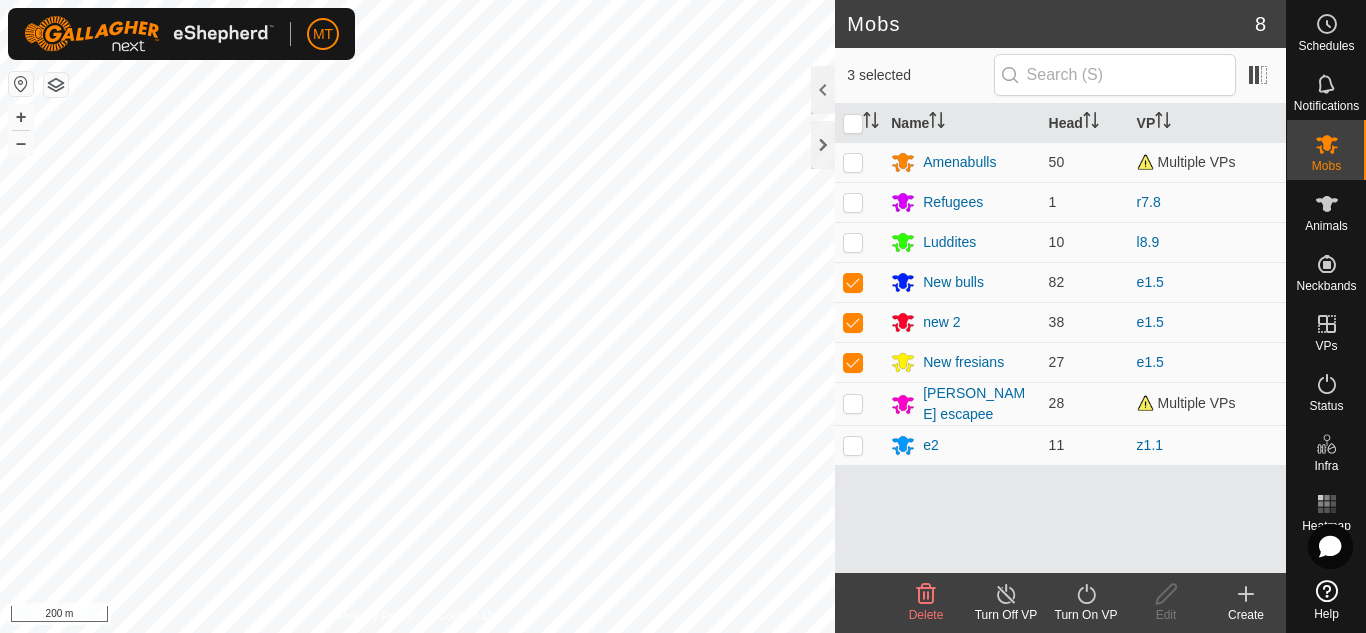 click on "Mobs 8  3 selected   Name   Head   VP  Amenabulls 50 Multiple VPs Refugees 1 r7.8 Luddites 10 l8.9 New bulls 82 e1.5 new 2 38 e1.5 New fresians 27 e1.5 [PERSON_NAME] escapee 28 Multiple VPs e2 11 z1.1 Delete  Turn Off VP   Turn On VP   Edit   Create  Privacy Policy Contact Us + – ⇧ i 200 m" 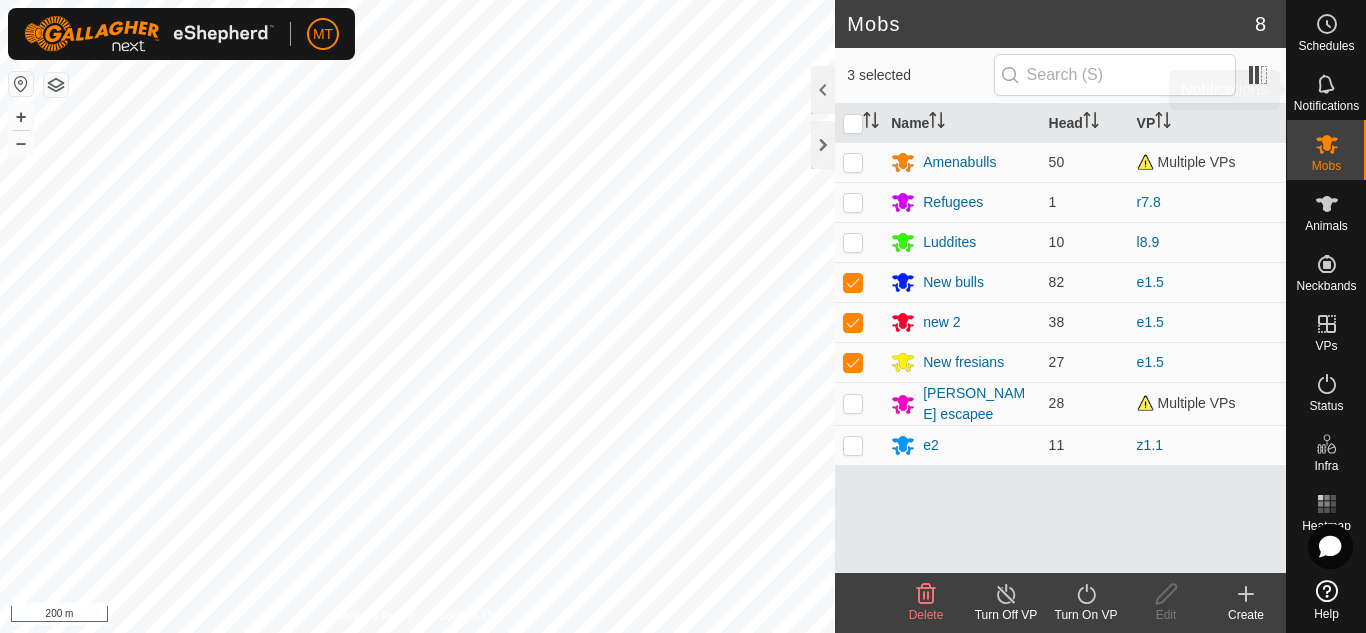 click on "Schedules Notifications Mobs Animals Neckbands VPs Status Infra Heatmap Help Mobs 8  3 selected   Name   Head   VP  Amenabulls 50 Multiple VPs Refugees 1 r7.8 Luddites 10 l8.9 New bulls 82 e1.5 new 2 38 e1.5 New fresians 27 e1.5 [PERSON_NAME] escapee 28 Multiple VPs e2 11 z1.1 Delete  Turn Off VP   Turn On VP   Edit   Create  Privacy Policy Contact Us + – ⇧ i 200 m" 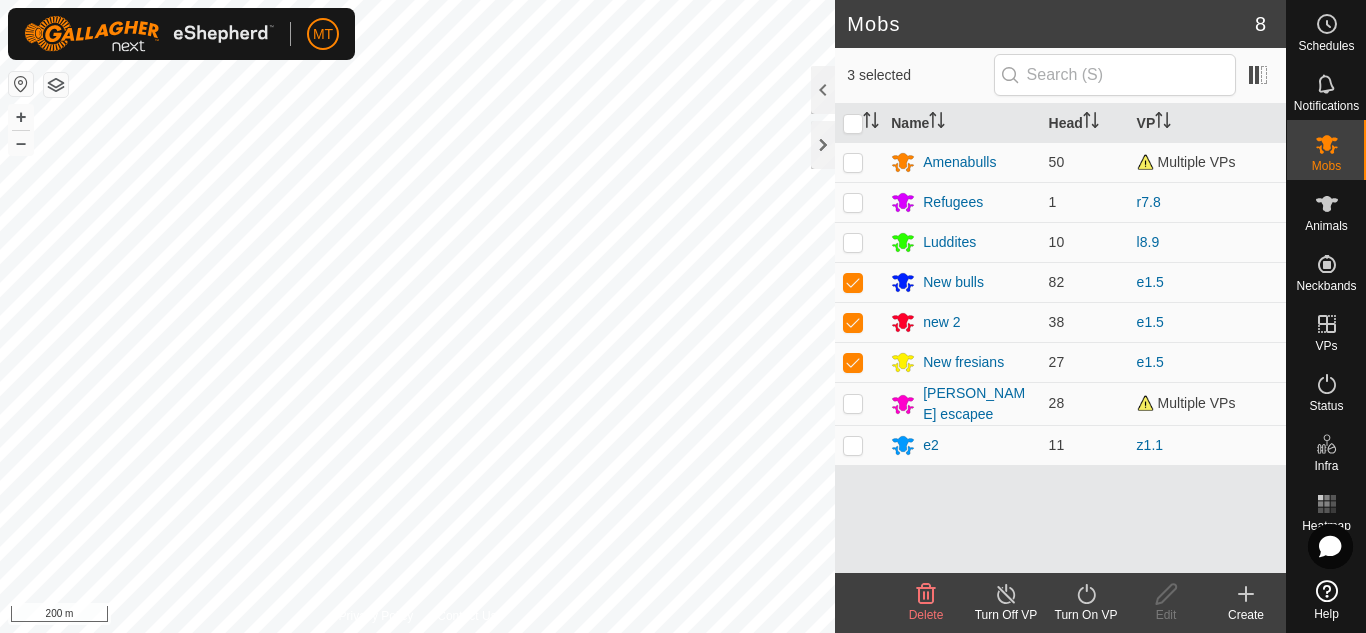 click 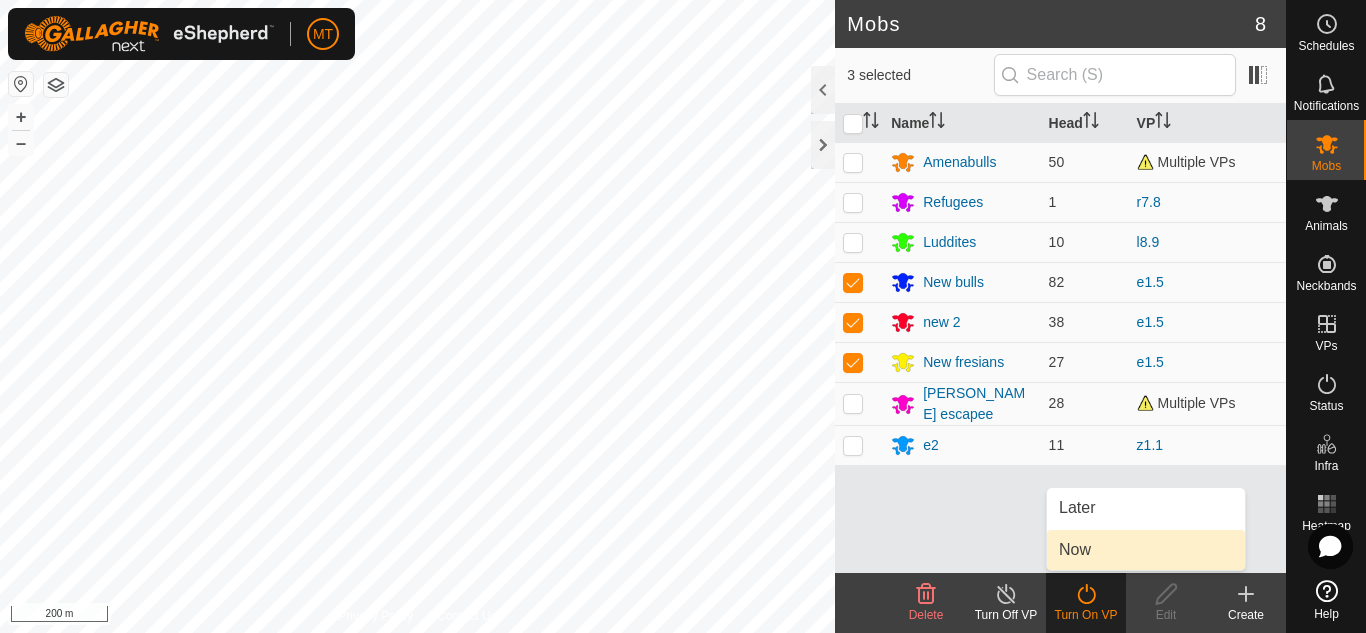 click on "Now" at bounding box center (1146, 550) 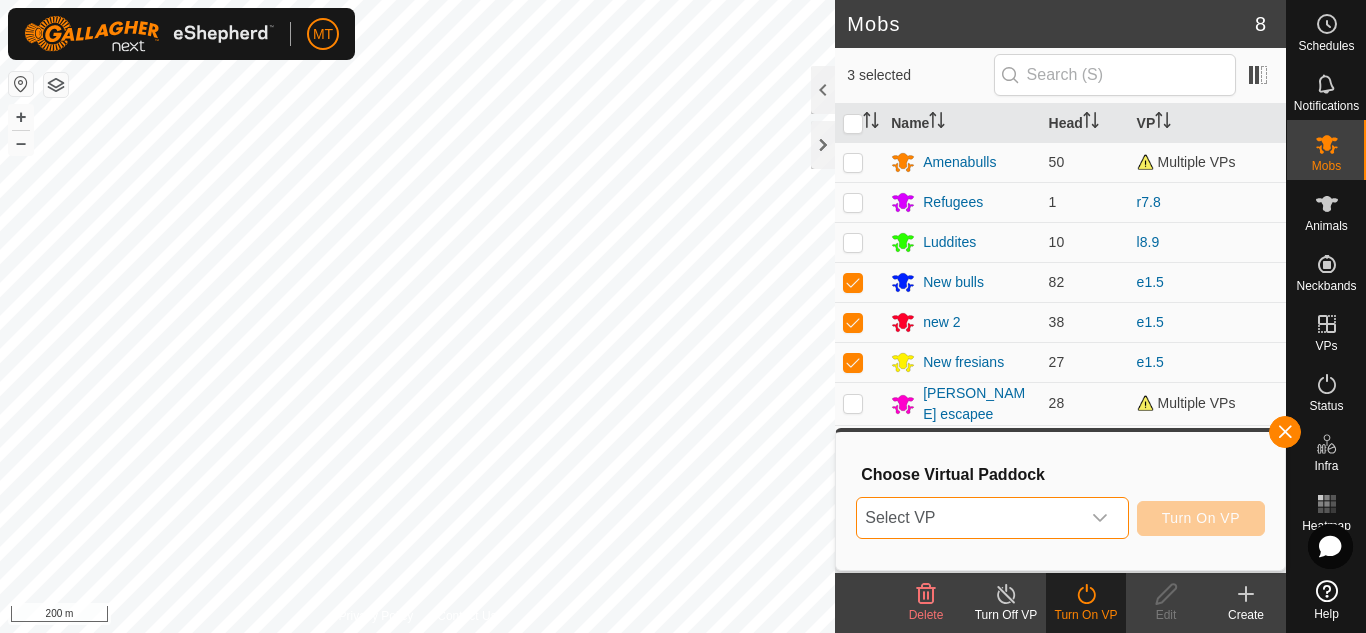 click on "Select VP" at bounding box center (968, 518) 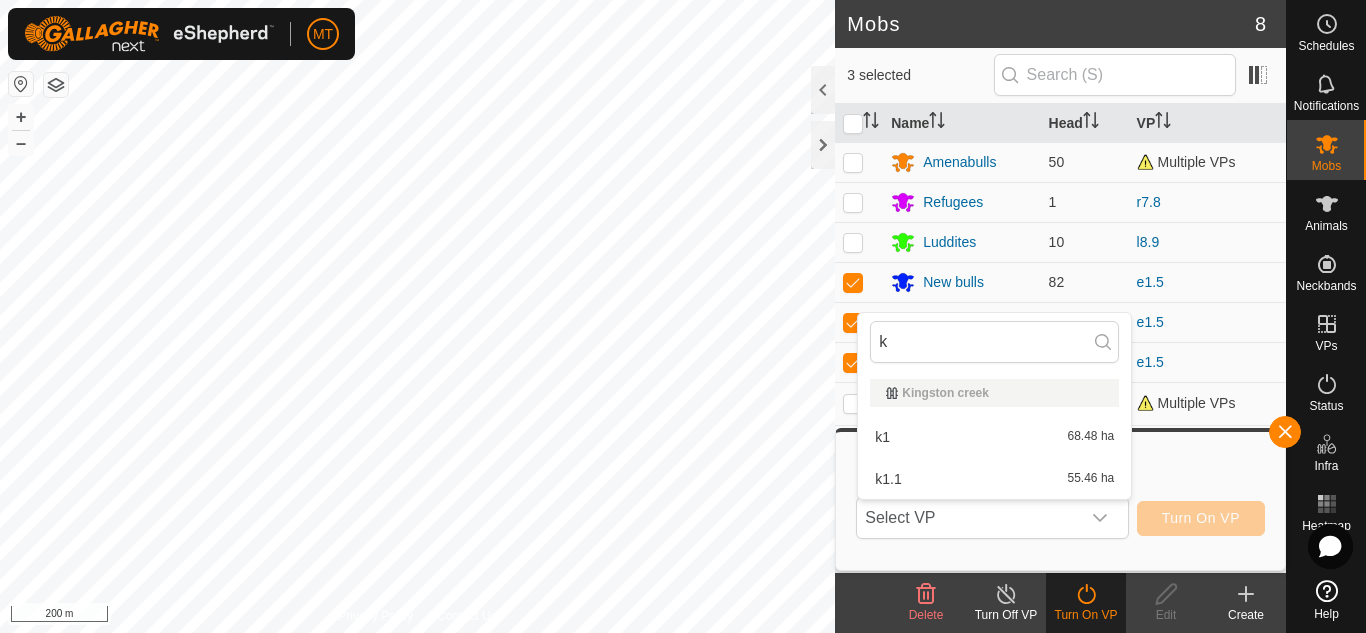 scroll, scrollTop: 0, scrollLeft: 0, axis: both 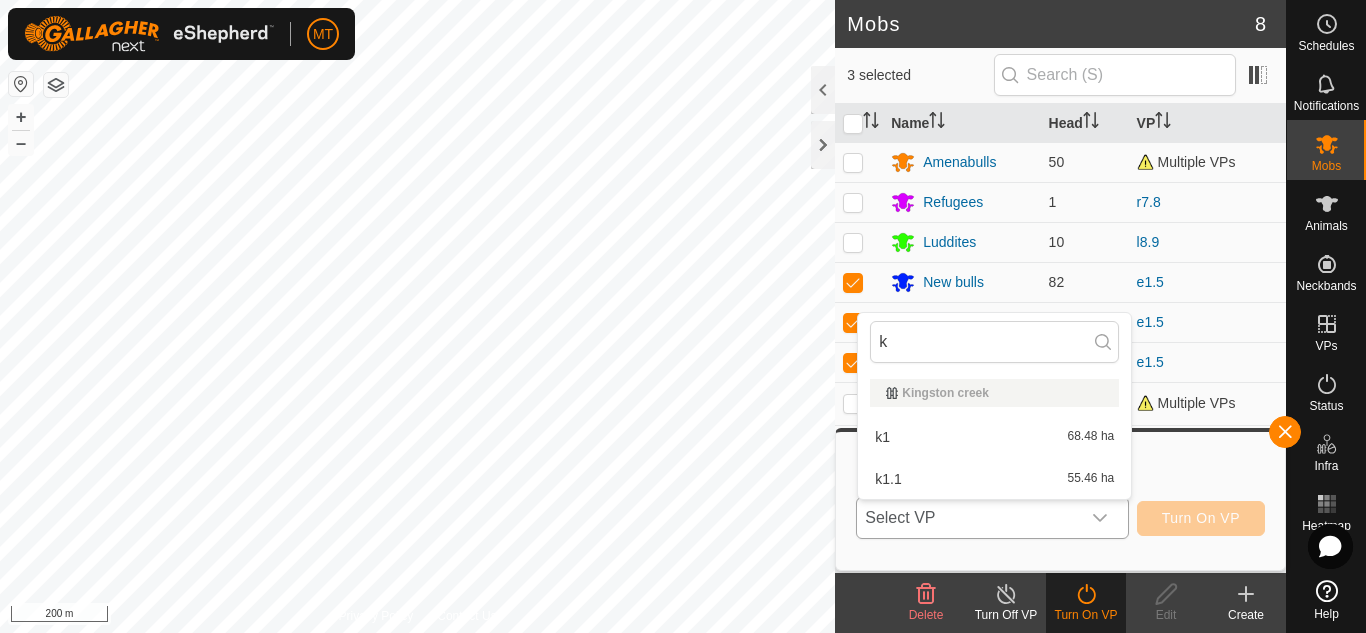 type on "k" 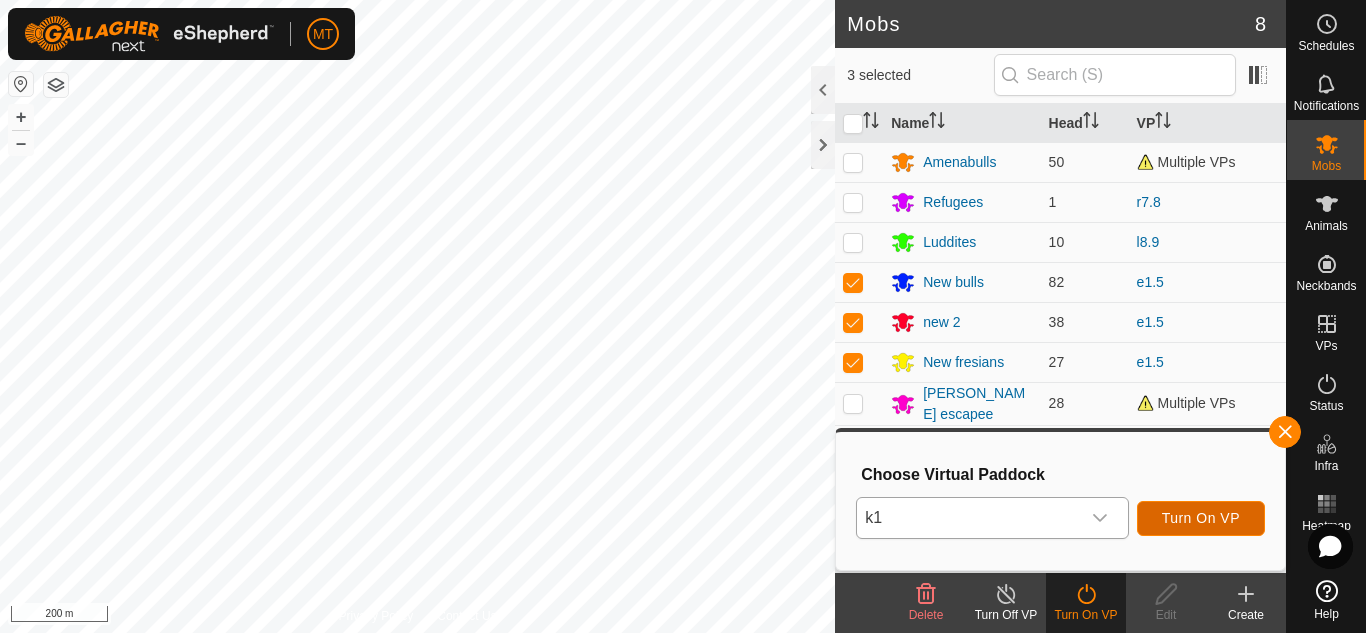 click on "Turn On VP" at bounding box center [1201, 518] 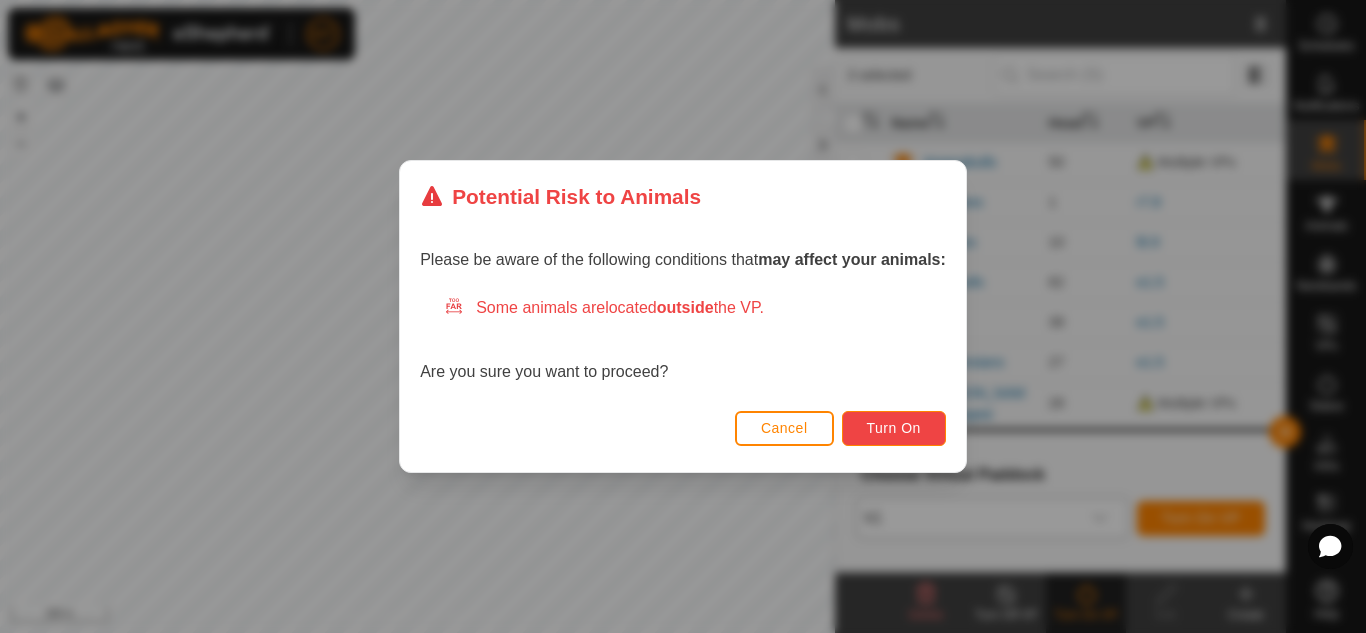 click on "Turn On" at bounding box center (894, 428) 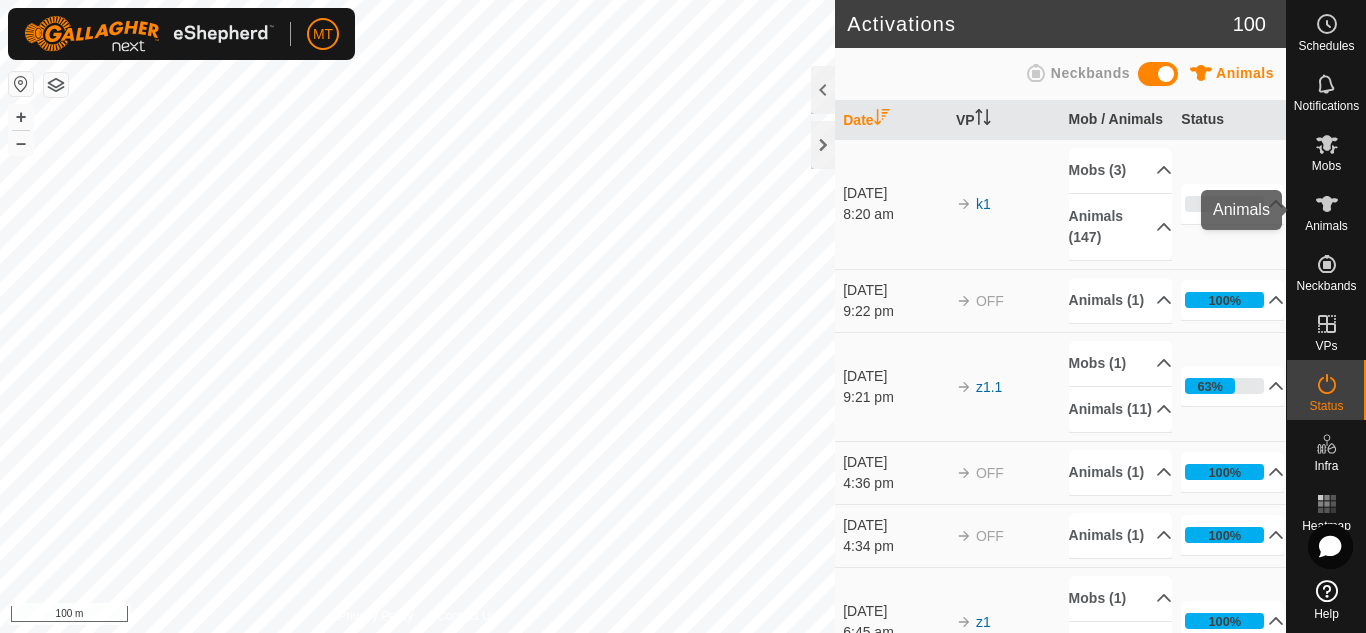 click 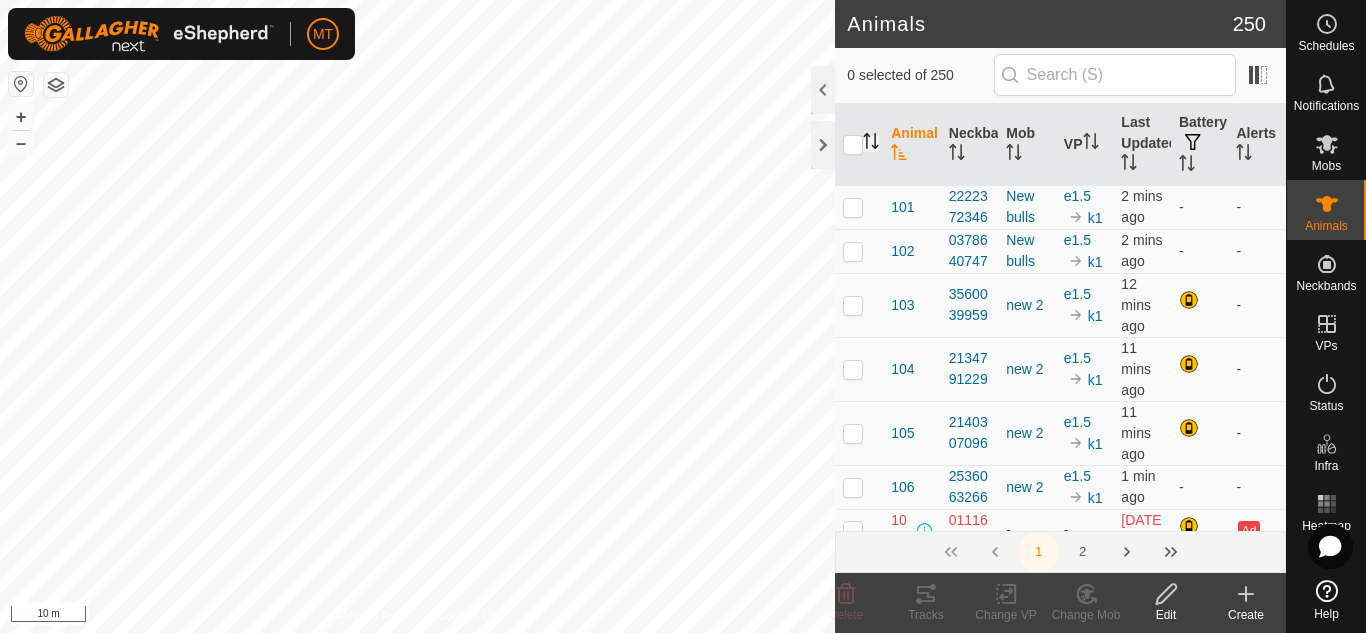 click 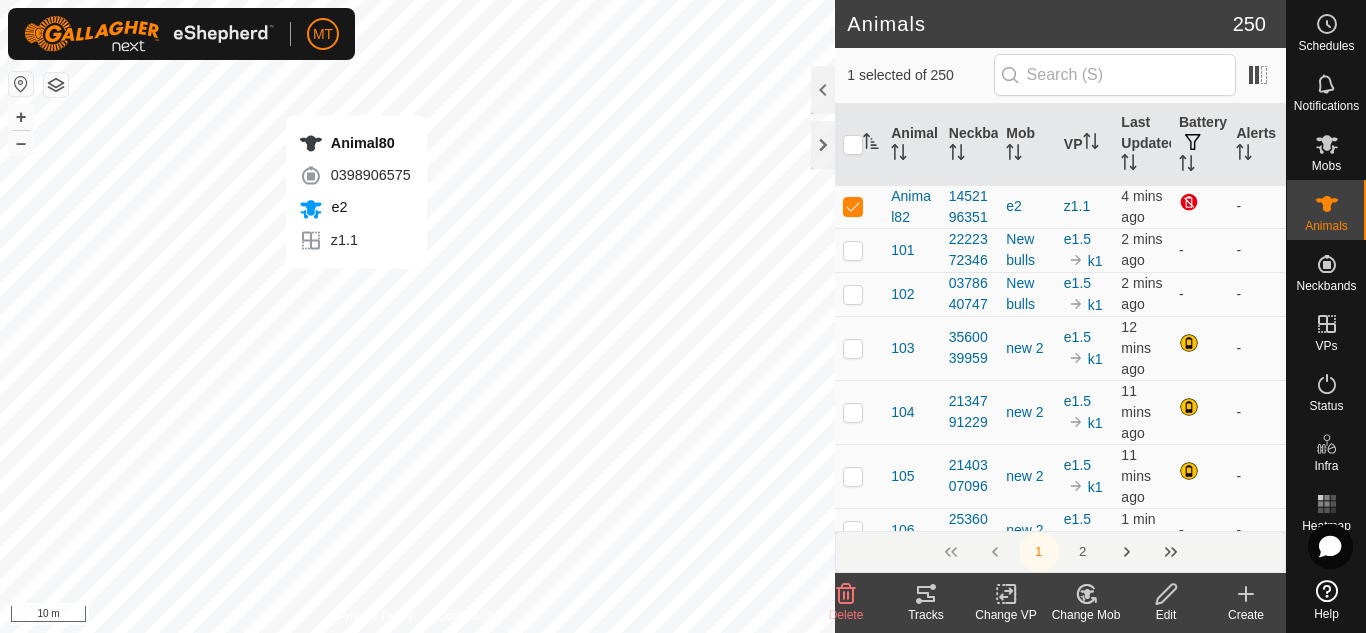 click on "Animal80
0398906575
e2
z1.1 + – ⇧ i 10 m" at bounding box center (417, 316) 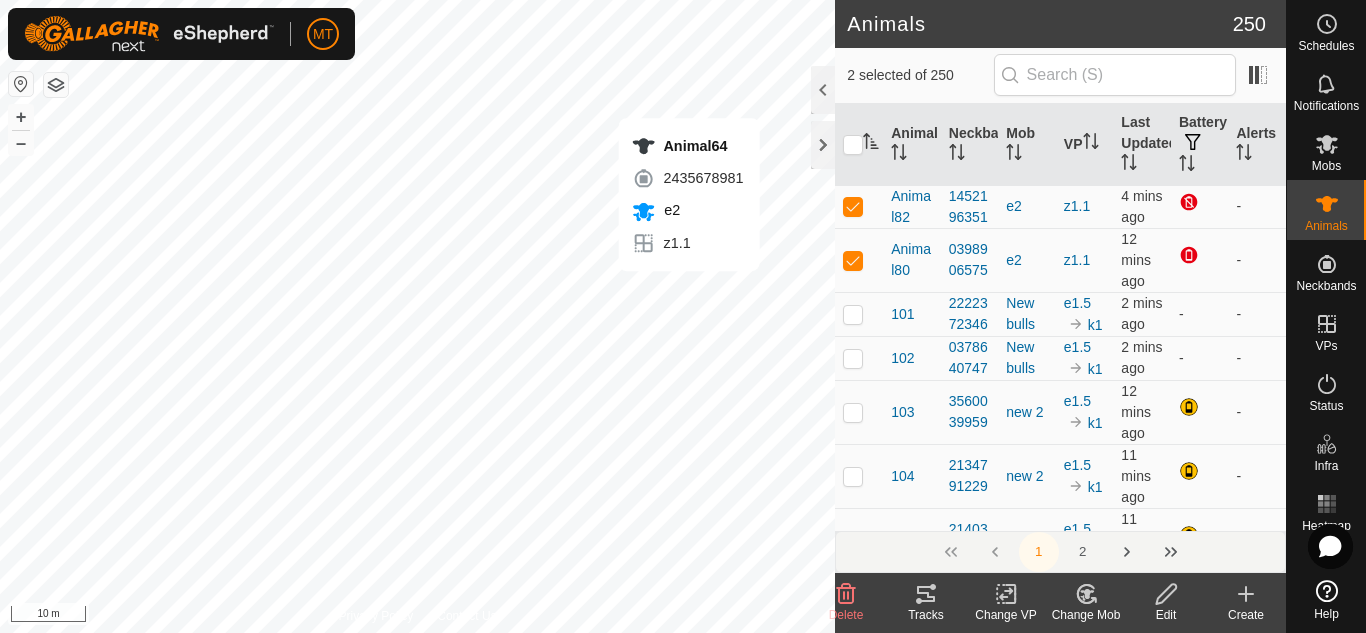 click on "Animal64
2435678981
e2
z1.1 + – ⇧ i 10 m" at bounding box center [417, 316] 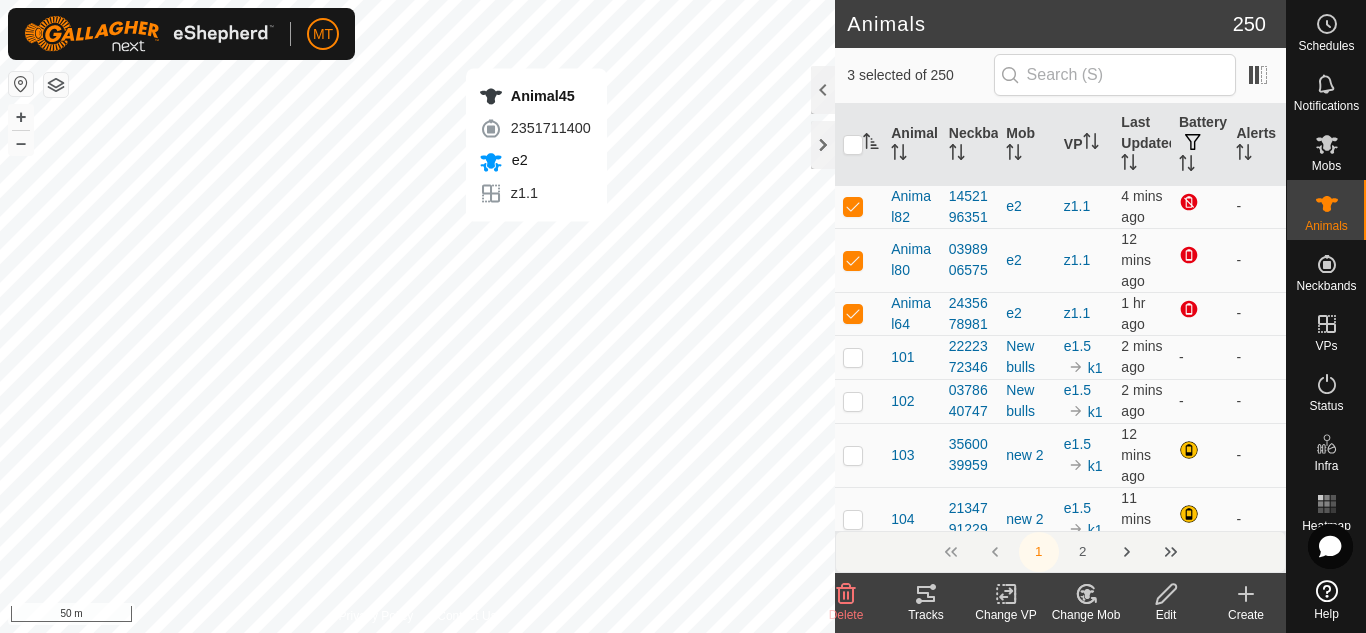checkbox on "true" 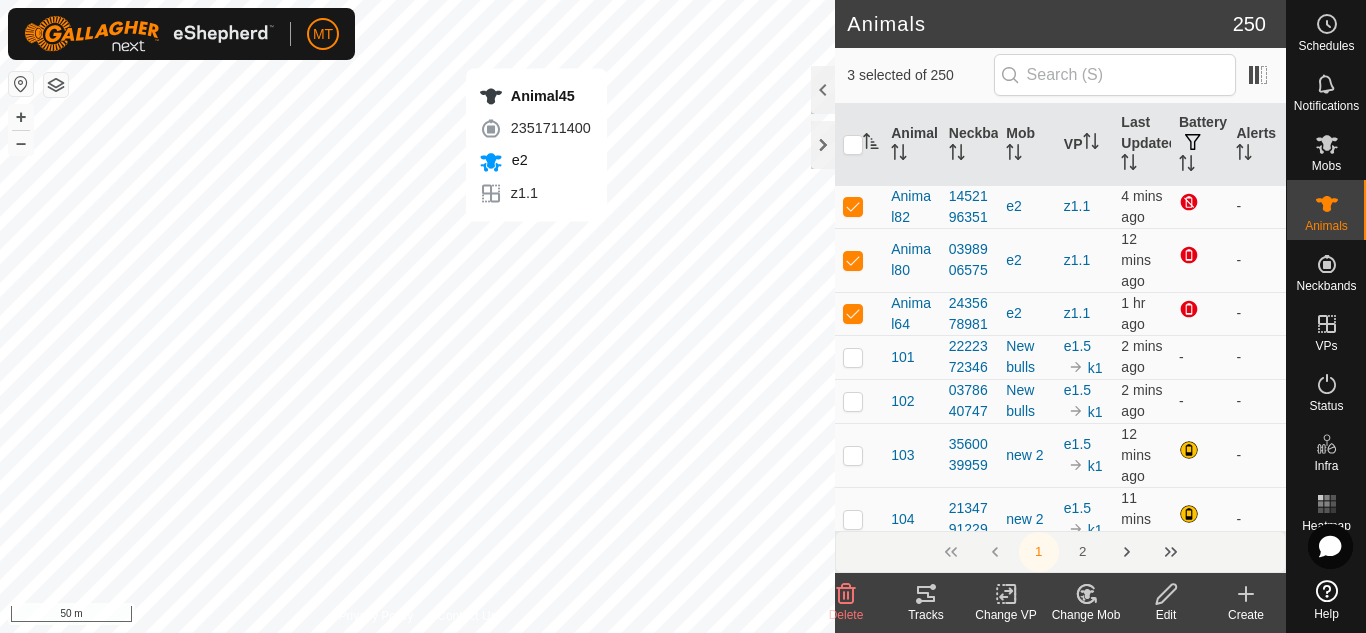 checkbox on "false" 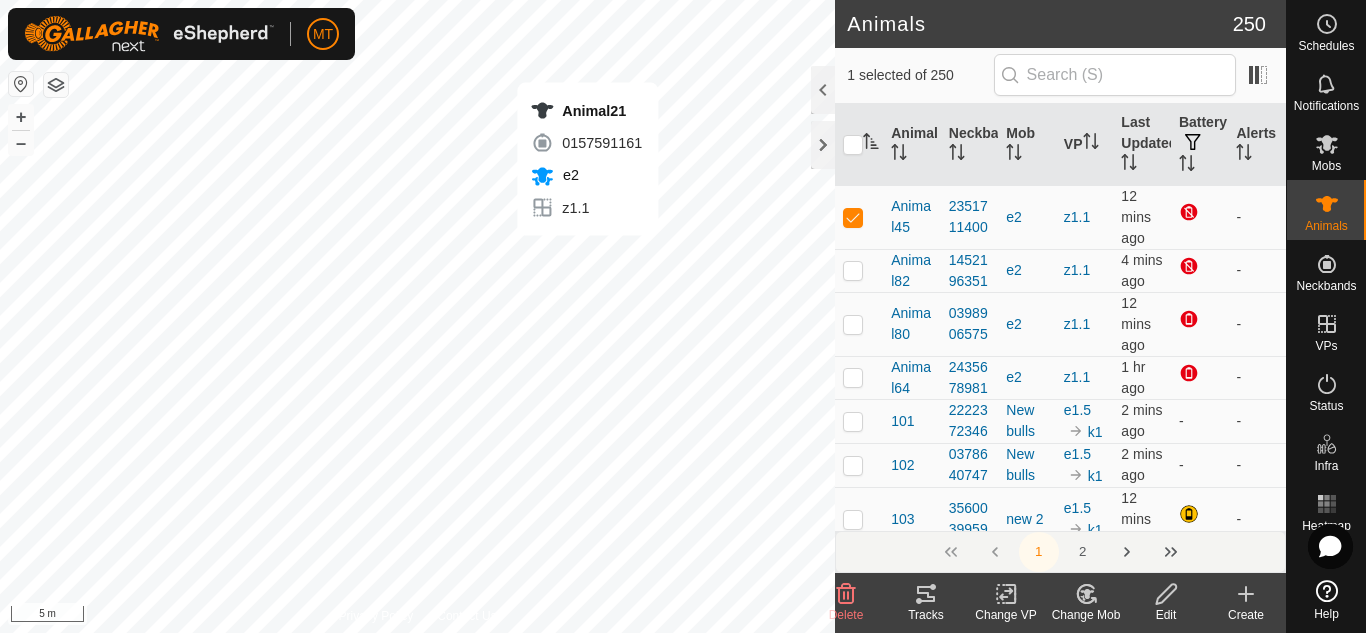 click on "Animal21
0157591161
e2
z1.1 + – ⇧ i 5 m" at bounding box center (417, 316) 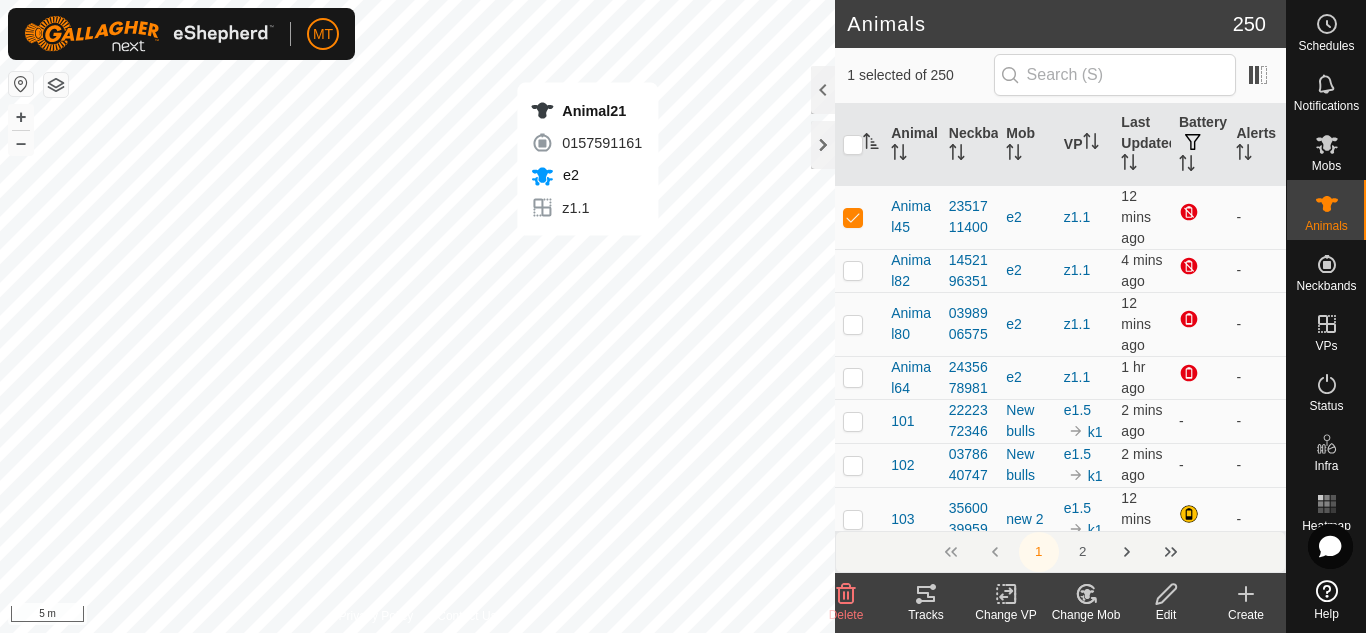 checkbox on "true" 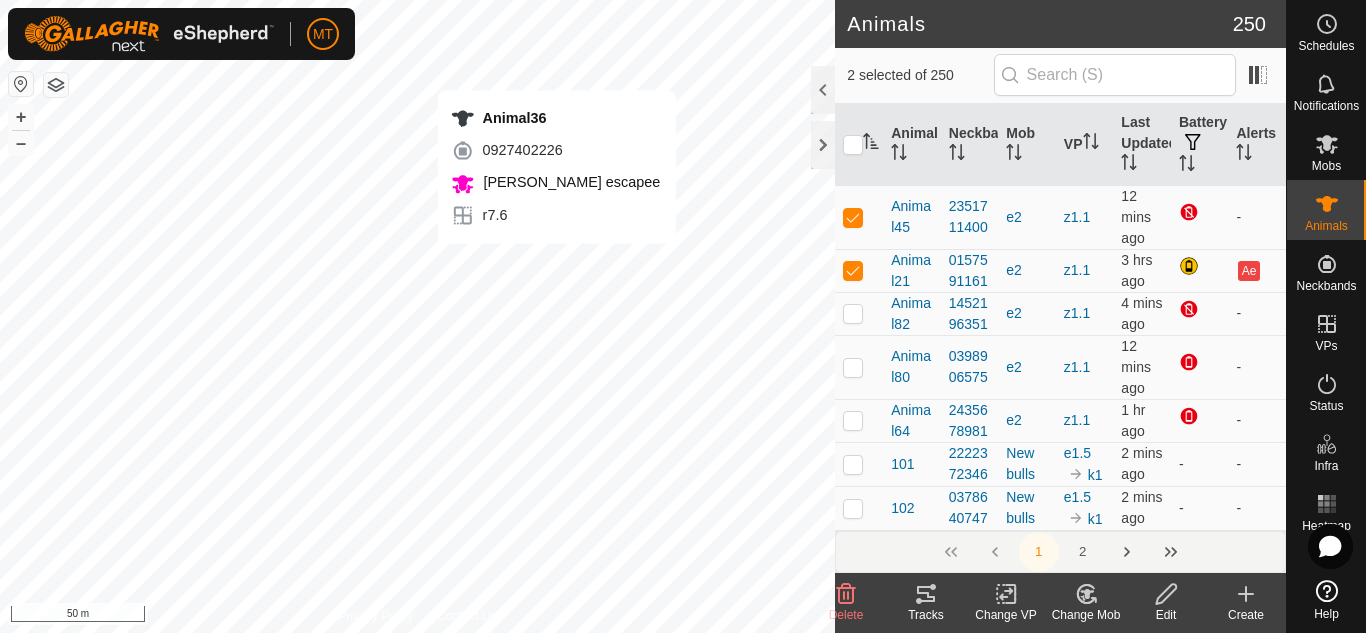 checkbox on "true" 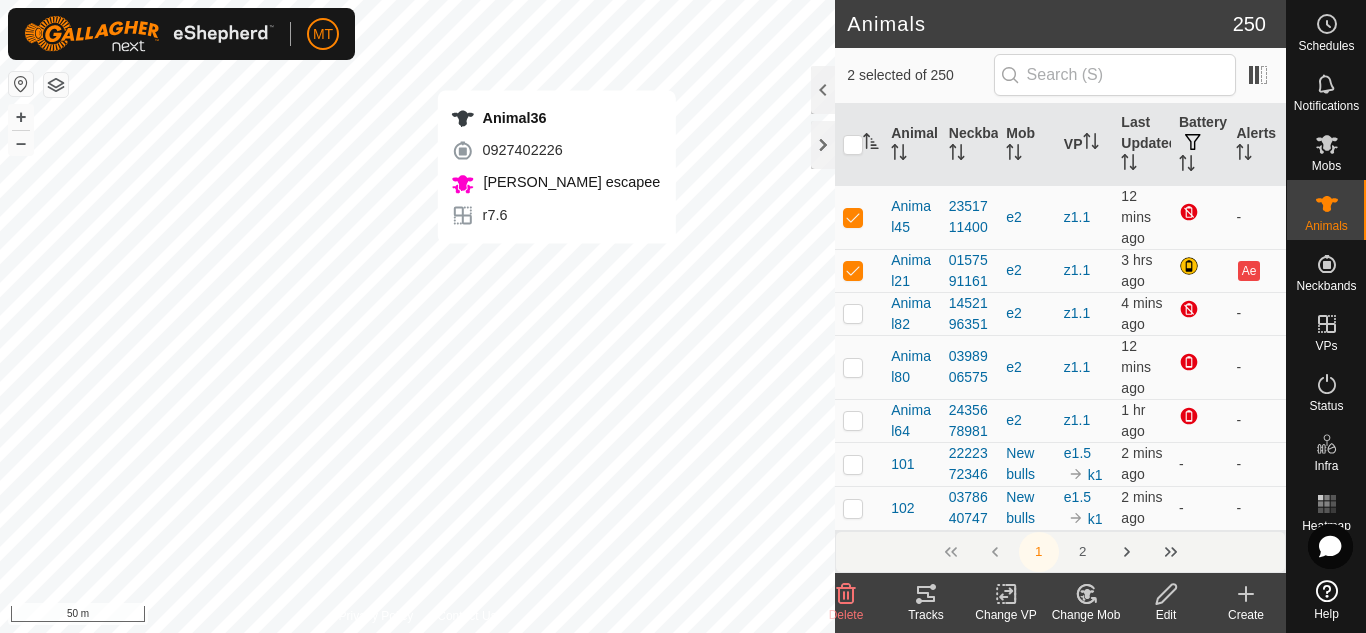 checkbox on "false" 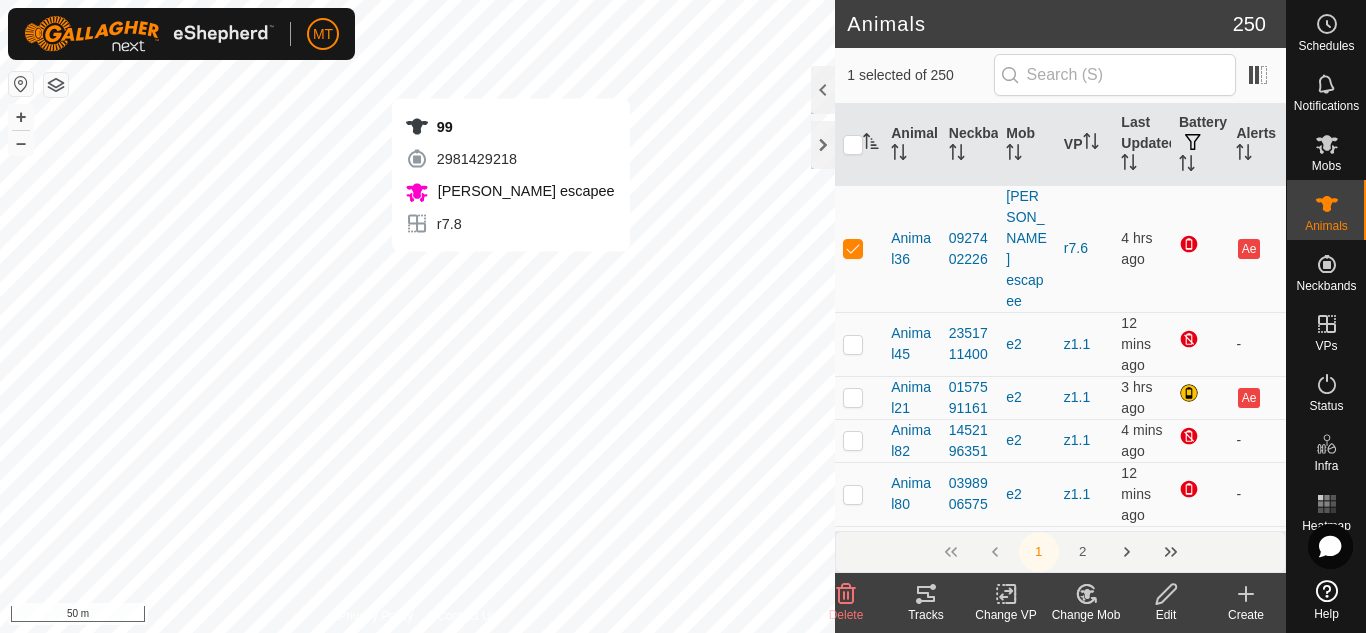 click on "99
2981429218
[PERSON_NAME] escapee
r7.8 + – ⇧ i 50 m" at bounding box center [417, 316] 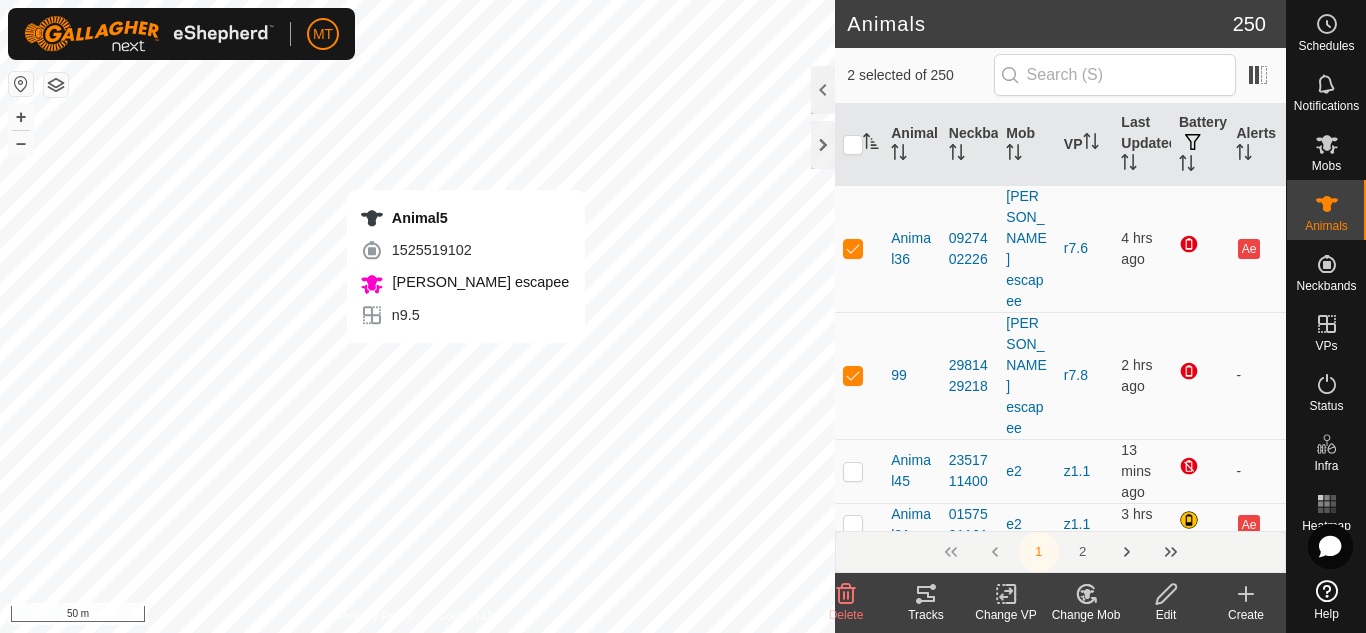click on "Animal5
1525519102
[PERSON_NAME] escapee
n9.5 + – ⇧ i 50 m" at bounding box center [417, 316] 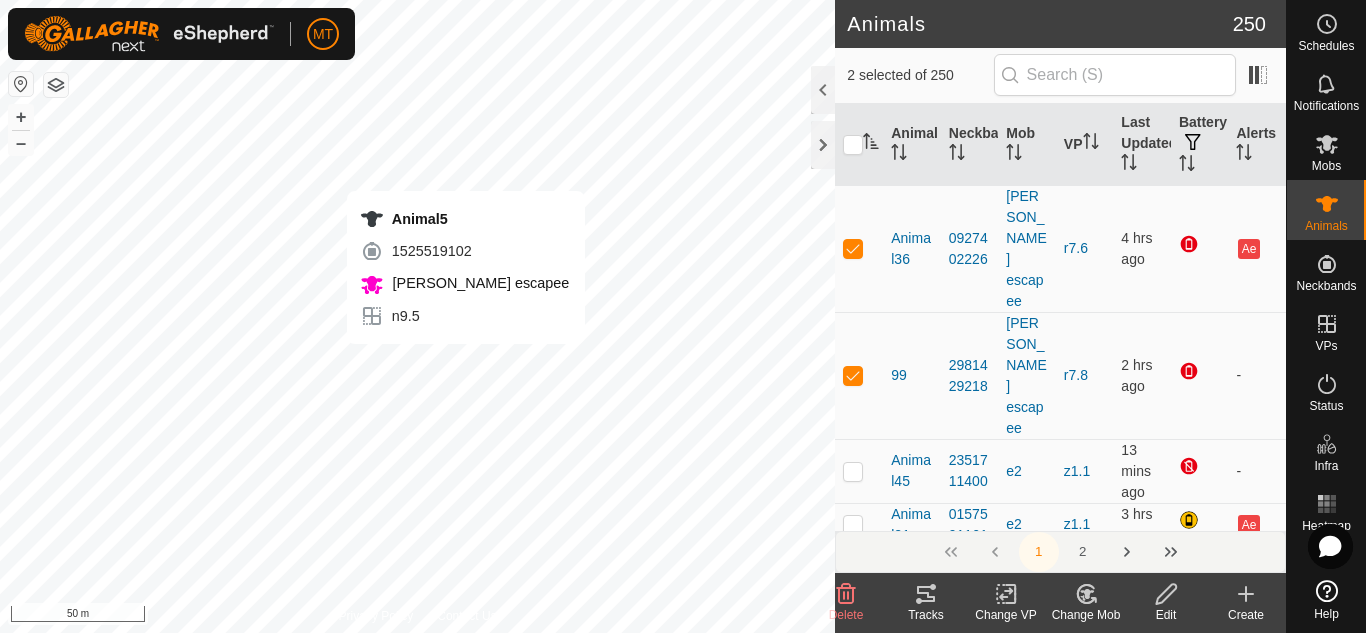 checkbox on "true" 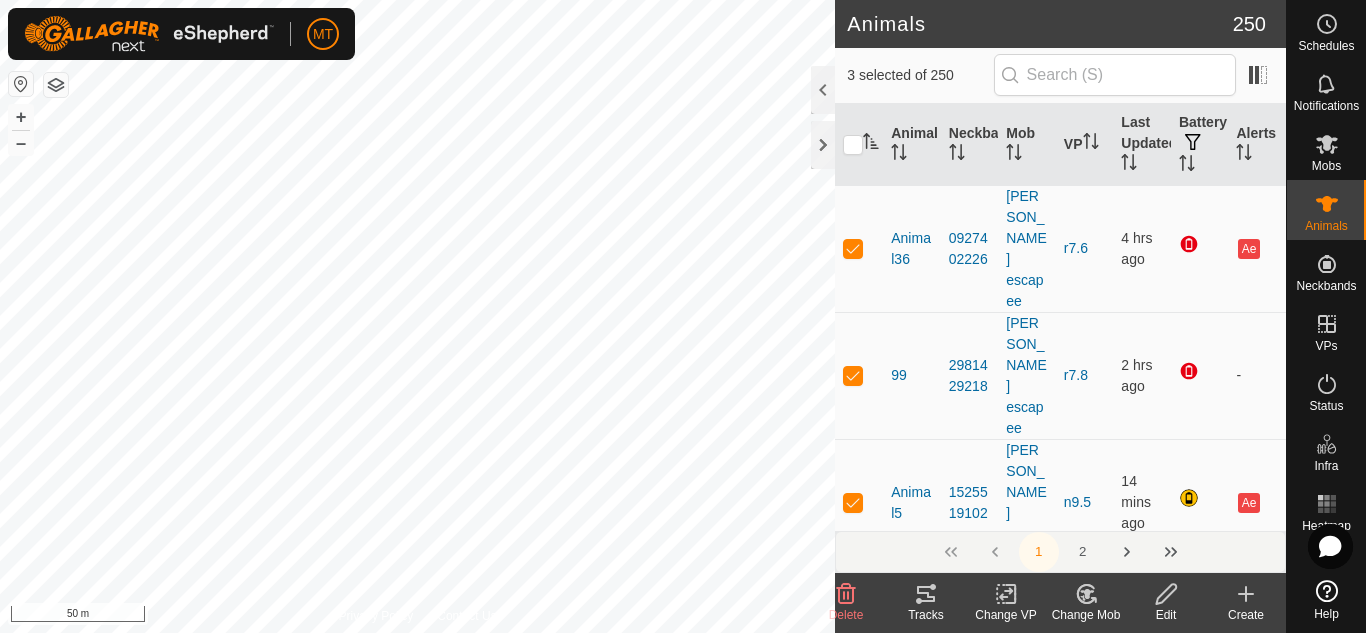 click 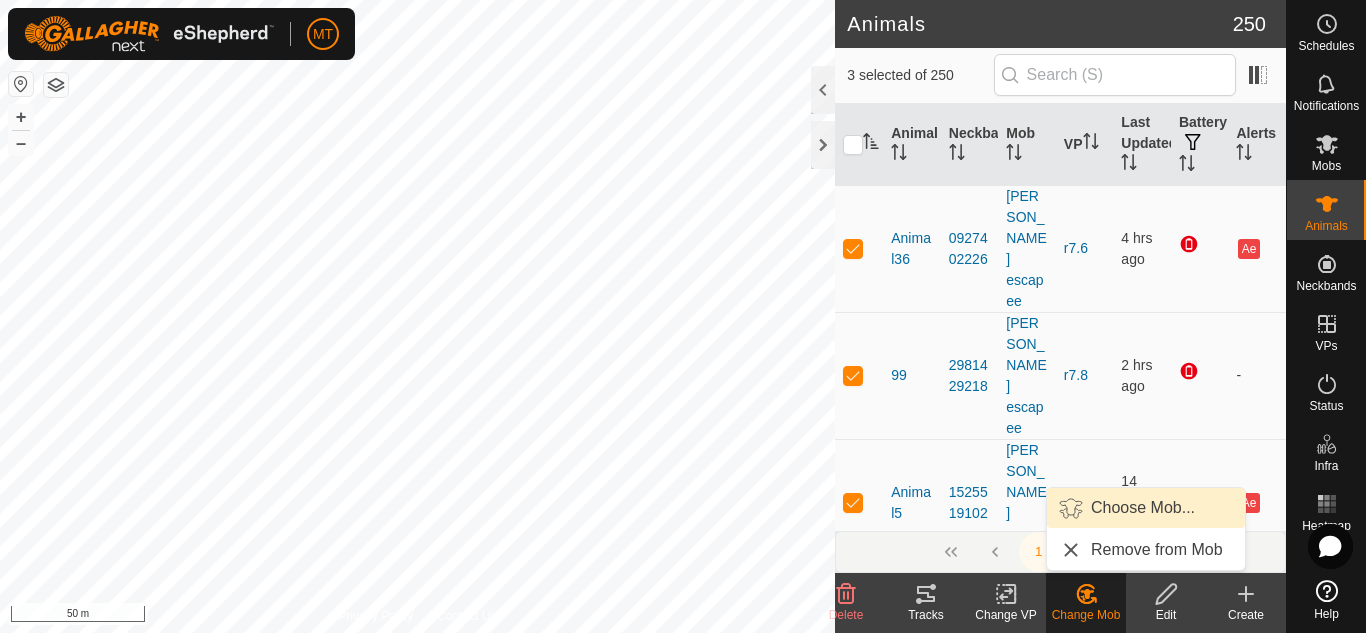 click on "Choose Mob..." at bounding box center (1146, 508) 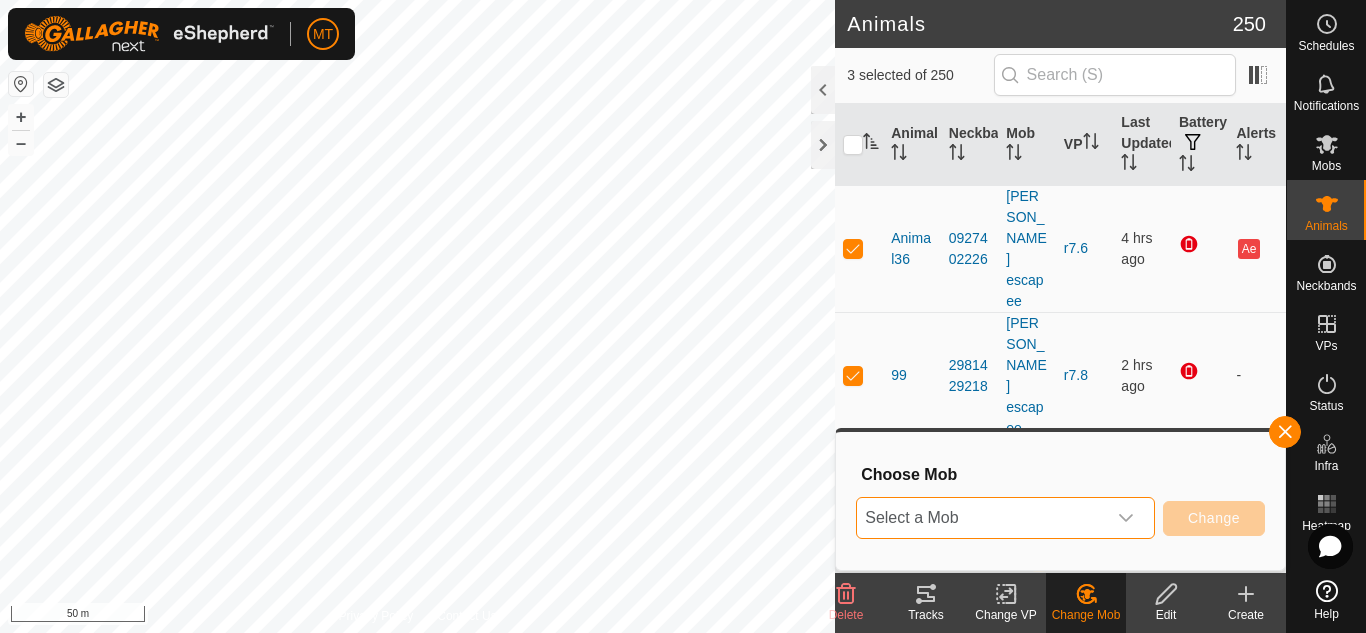 click on "Select a Mob" at bounding box center [981, 518] 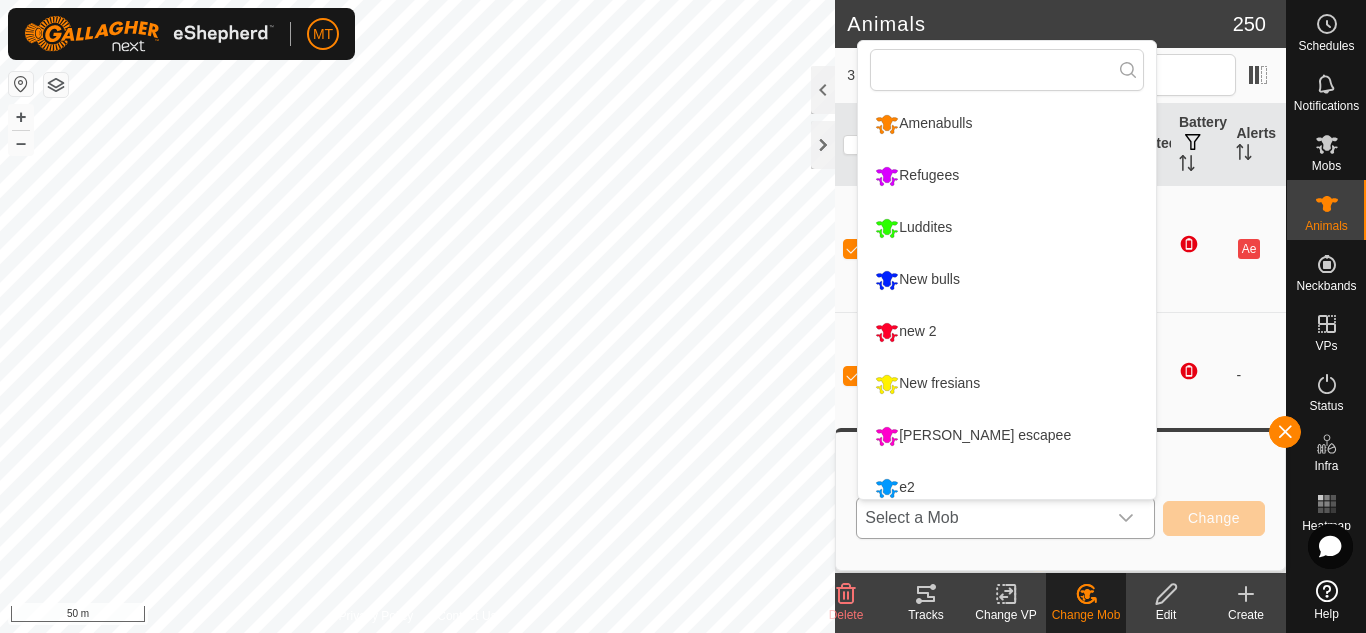 scroll, scrollTop: 14, scrollLeft: 0, axis: vertical 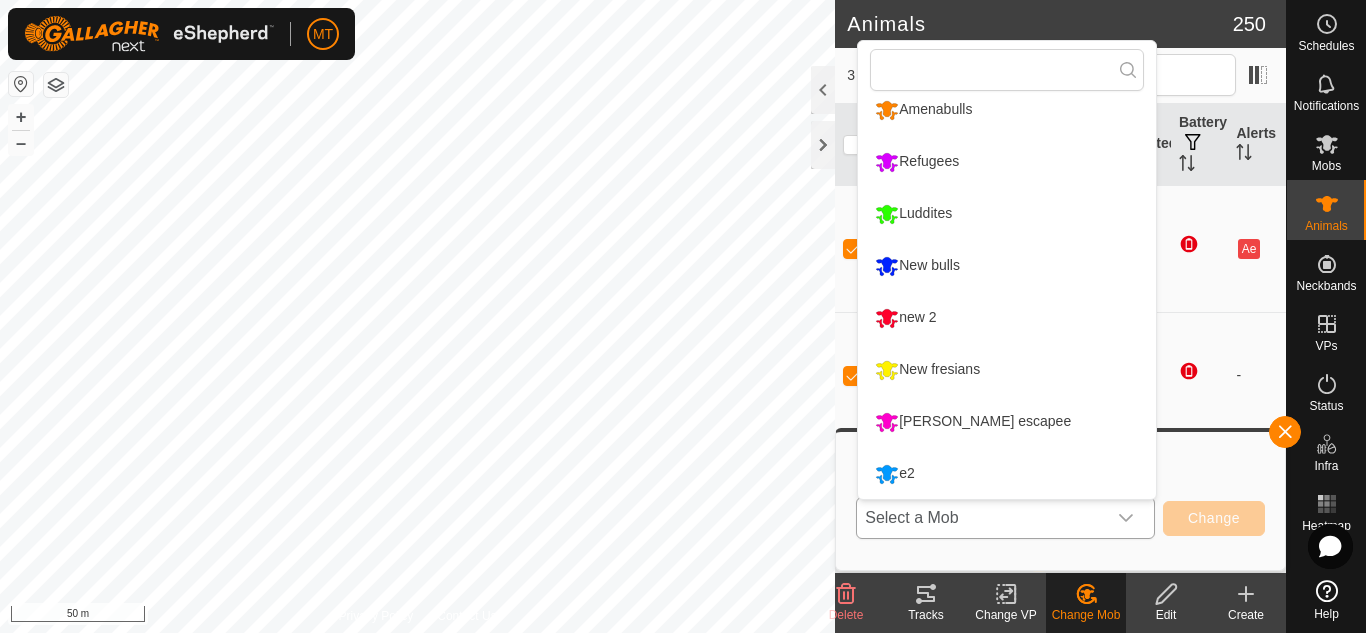 click on "e2" at bounding box center [1007, 474] 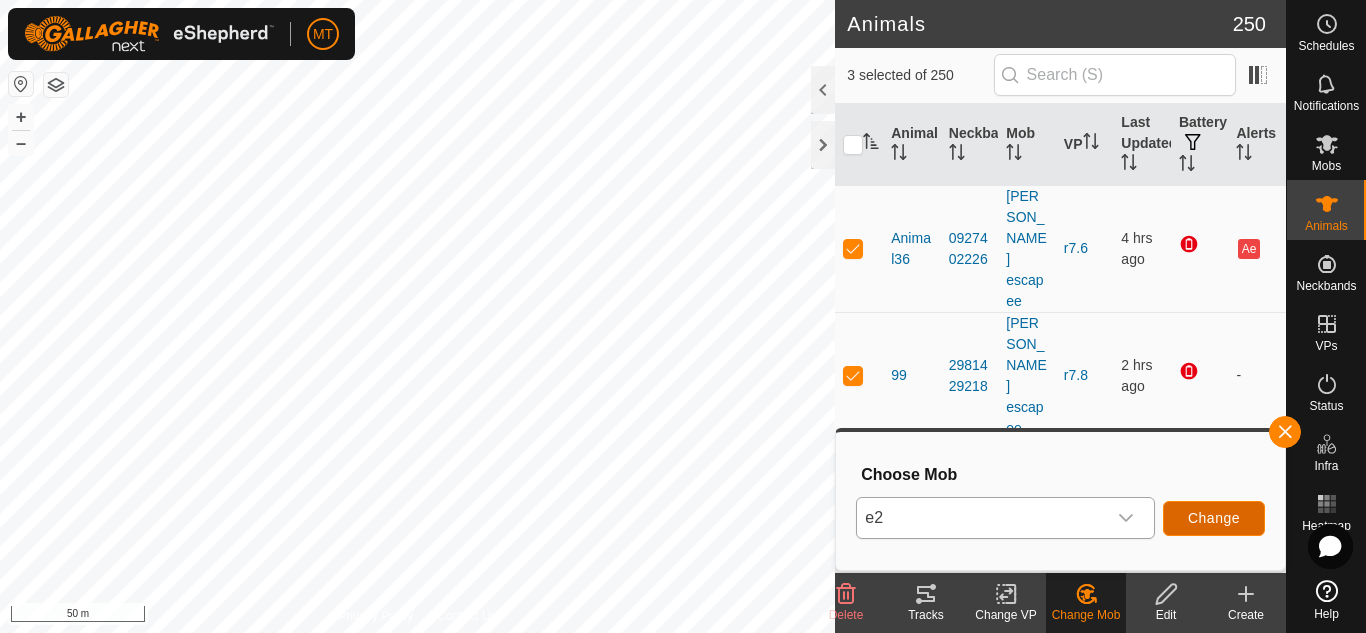 click on "Change" at bounding box center [1214, 518] 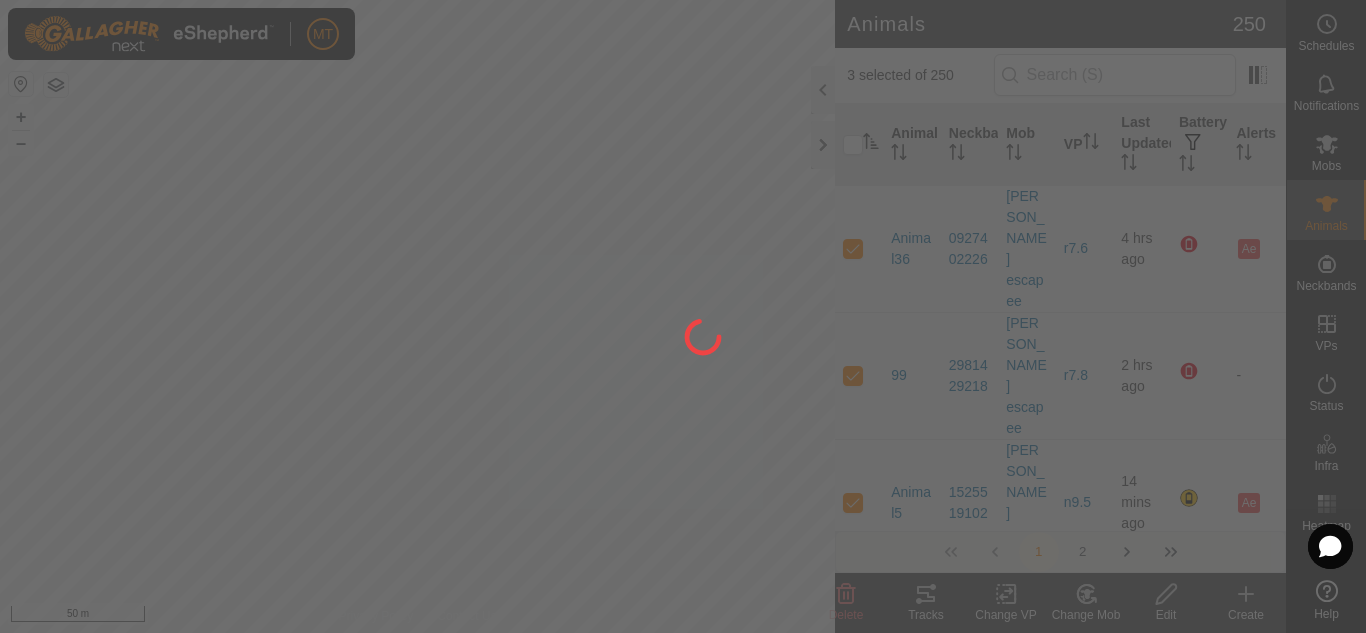checkbox on "false" 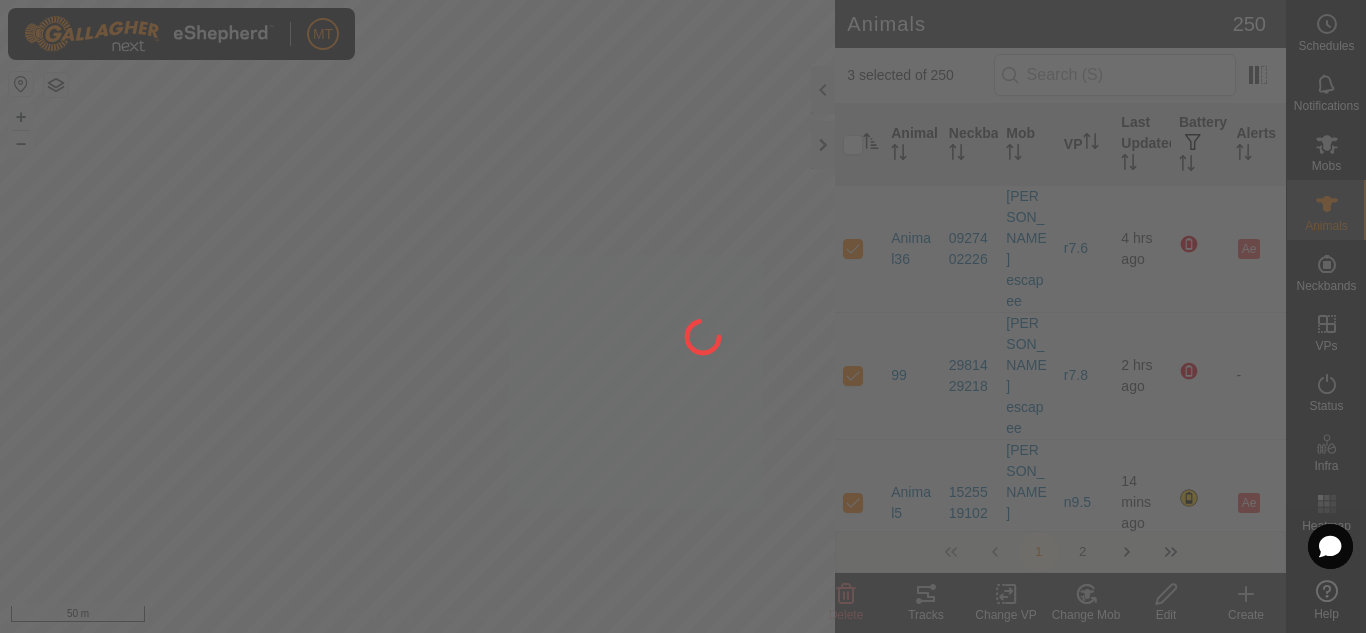 checkbox on "false" 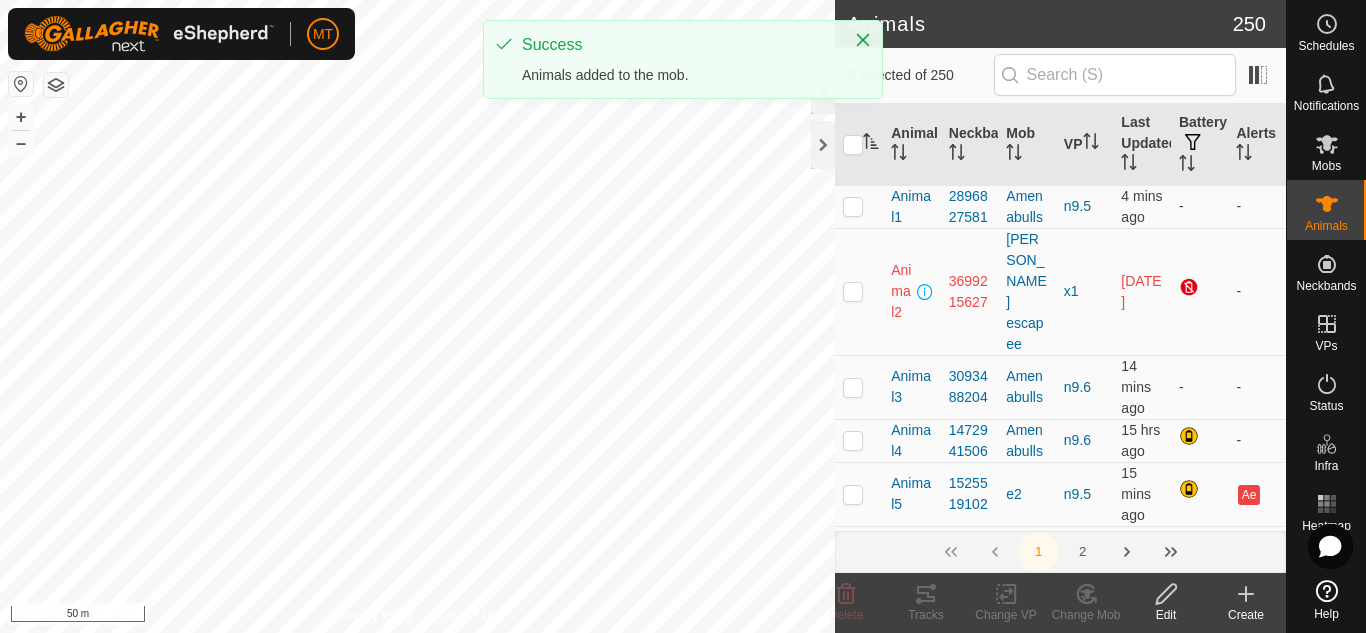 click on "MT Schedules Notifications Mobs Animals Neckbands VPs Status Infra Heatmap Help Animals 250  0 selected of 250   Animal   Neckband   Mob   VP   Last Updated   Battery   Alerts   Animal1   2896827581   Amenabulls  n9.5  4 mins ago -  -   Animal2   3699215627   [PERSON_NAME] escapee  x1  [DATE]  -   Animal3   3093488204   Amenabulls  n9.6  14 mins ago -  -   Animal4   1472941506   Amenabulls  n9.6  15 hrs ago  -   Animal5   1525519102   e2  n9.5  15 mins ago  Ae   Animal6   2475383940   Amenabulls  r7.8  4 mins ago  -   Animal7   2216391176   Amenabulls  n9.6  13 hrs ago  -   Animal8   3118887541   Amenabulls  n9.6  4 hrs ago  -   Animal9   0698186229   e2  n9.5 z1.1  18 hrs ago  -   Animal10   3594267373   [PERSON_NAME] escapee  r7.8  [DATE]  Ae   Animal11   2954985990   [PERSON_NAME]  n9.6  2 hrs ago -  -   Animal12   2842451093   Amenabulls  n9.6  14 mins ago  -   Animal13   2553893797   [PERSON_NAME]  n9.6  10 hrs ago  -   Animal14   0049789703   Luddites  l8.9  14 mins ago  -   Animal16   1961232969  z1  7 hrs ago -" 